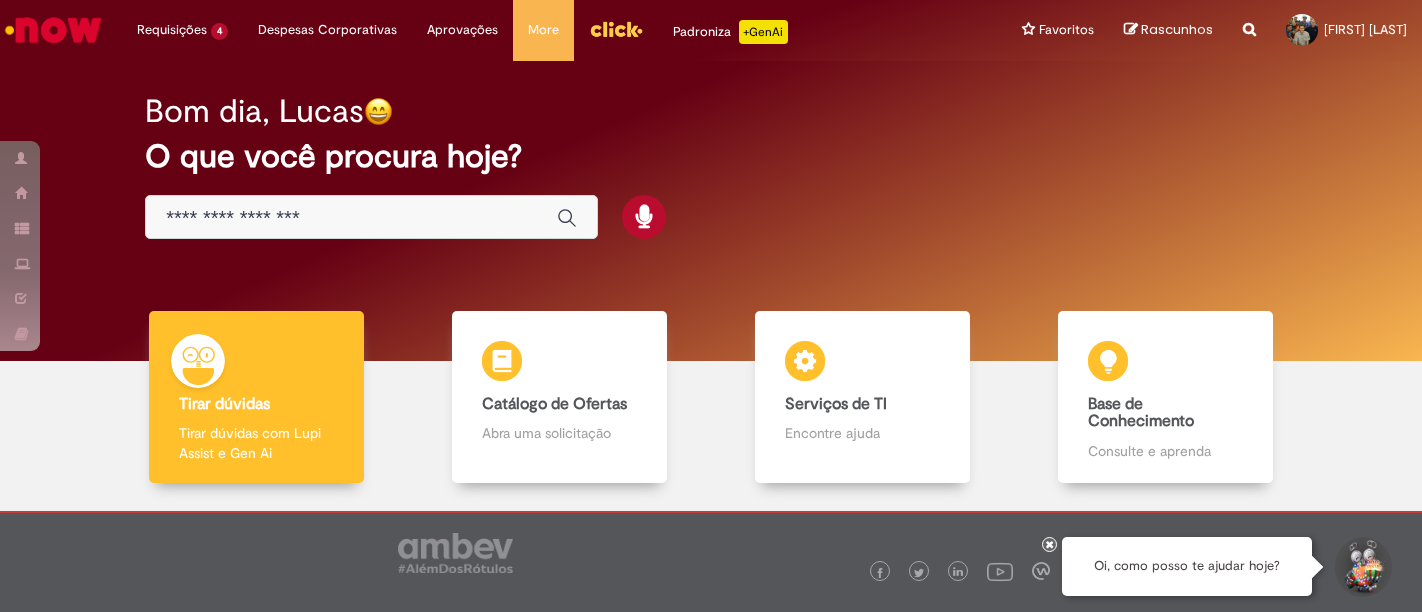 scroll, scrollTop: 0, scrollLeft: 0, axis: both 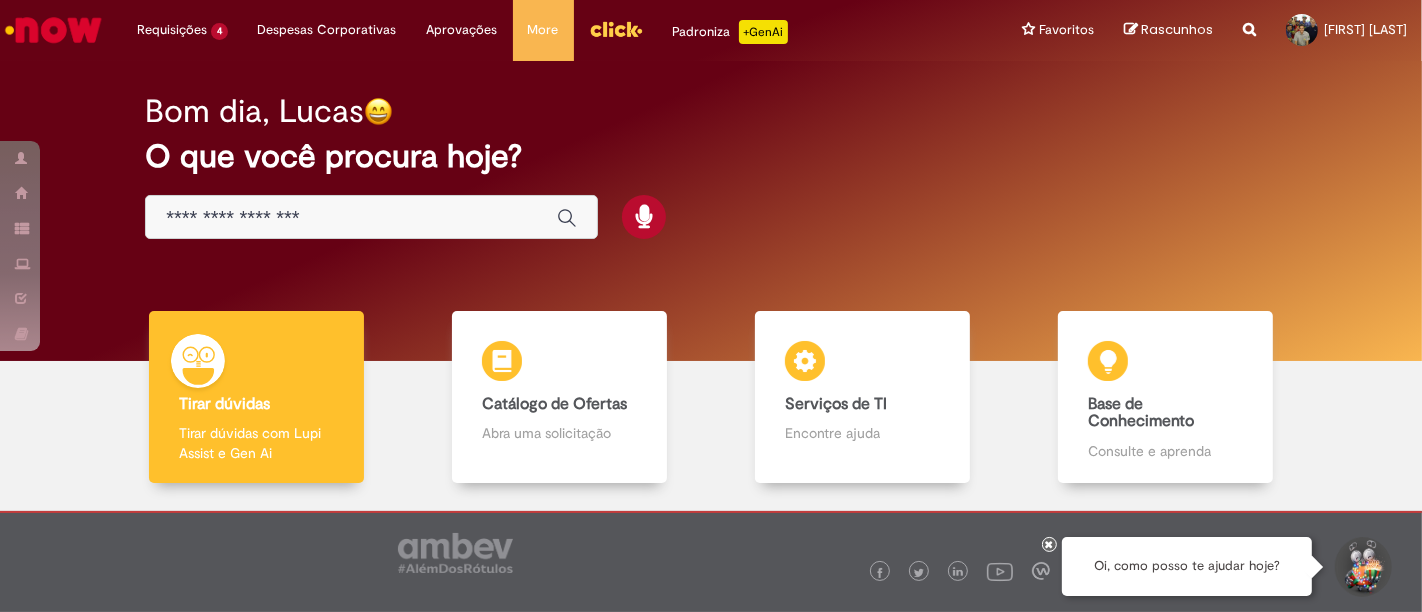 click at bounding box center [371, 217] 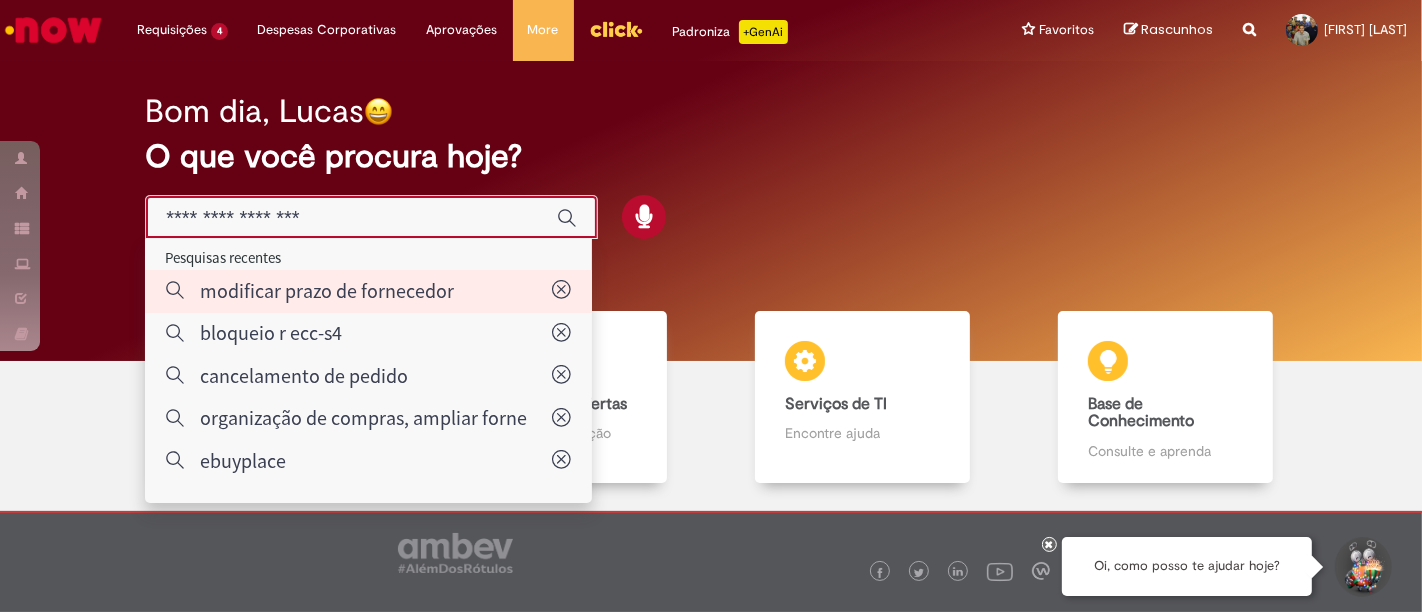 type on "**********" 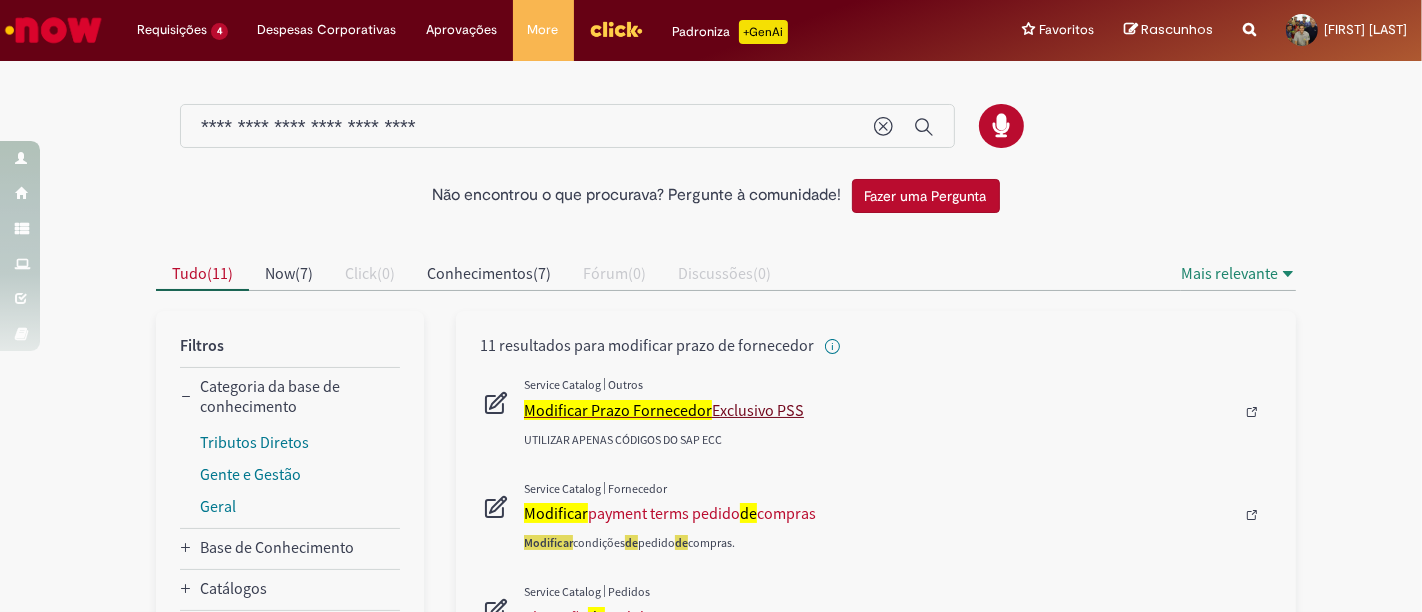 click on "Modificar Prazo Fornecedor" at bounding box center [618, 410] 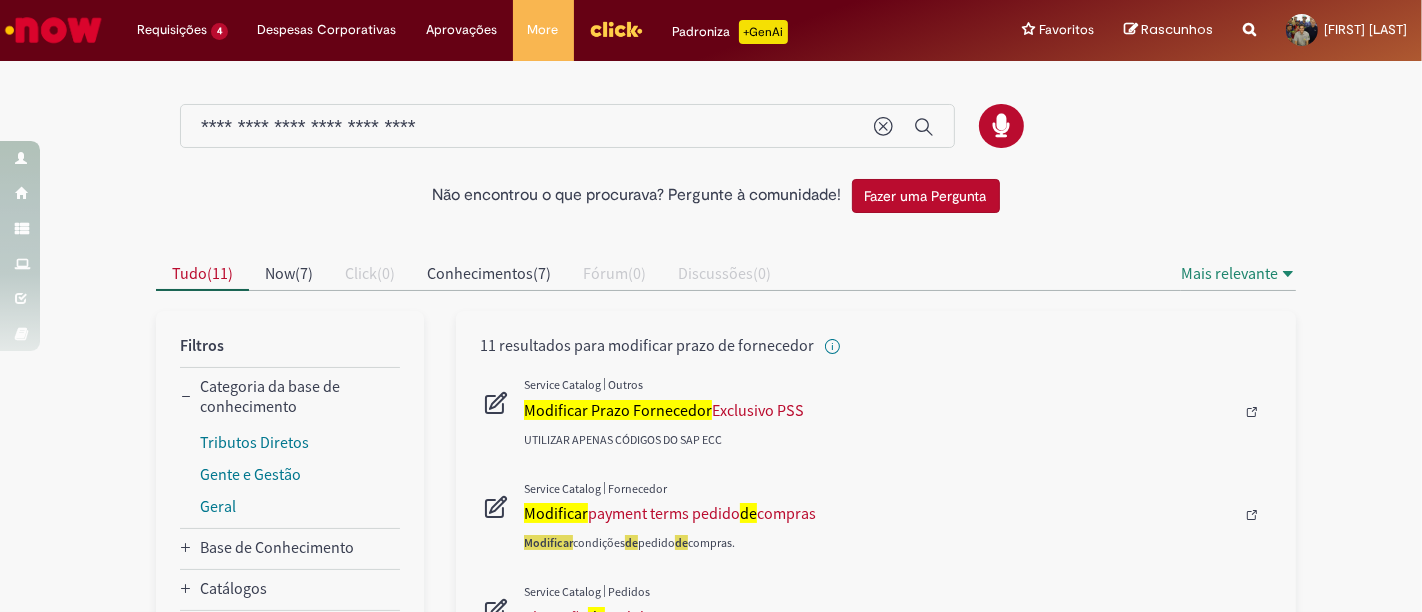 type 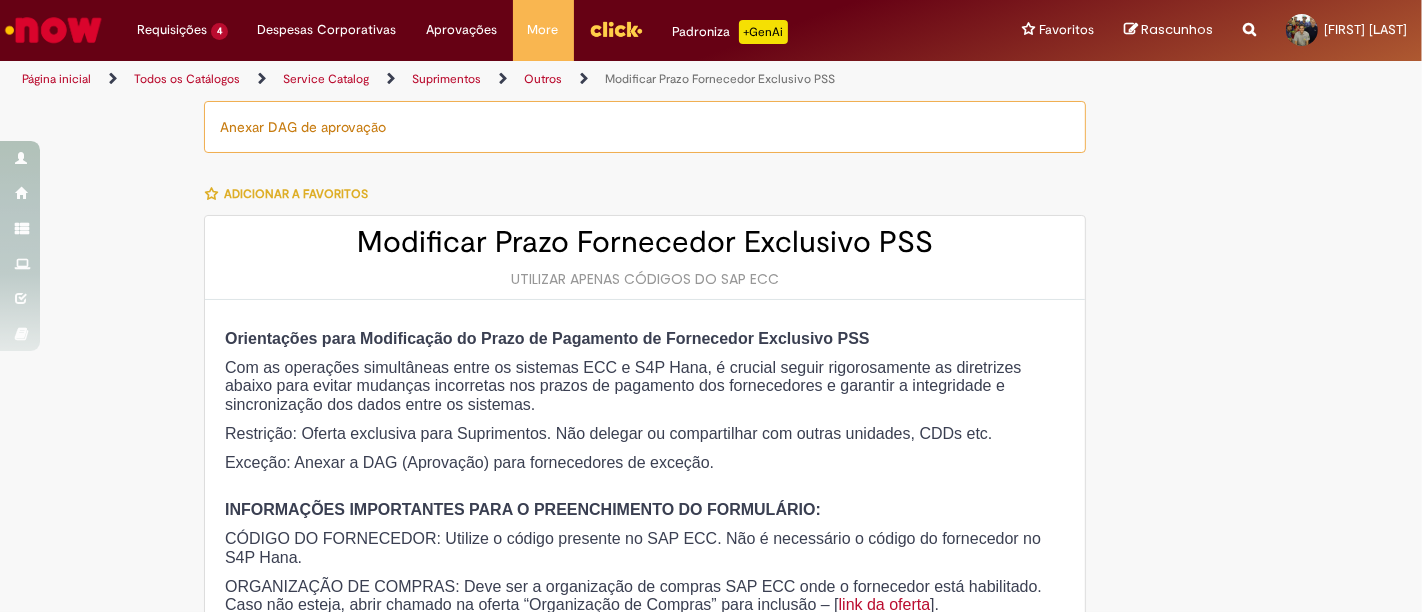 type on "********" 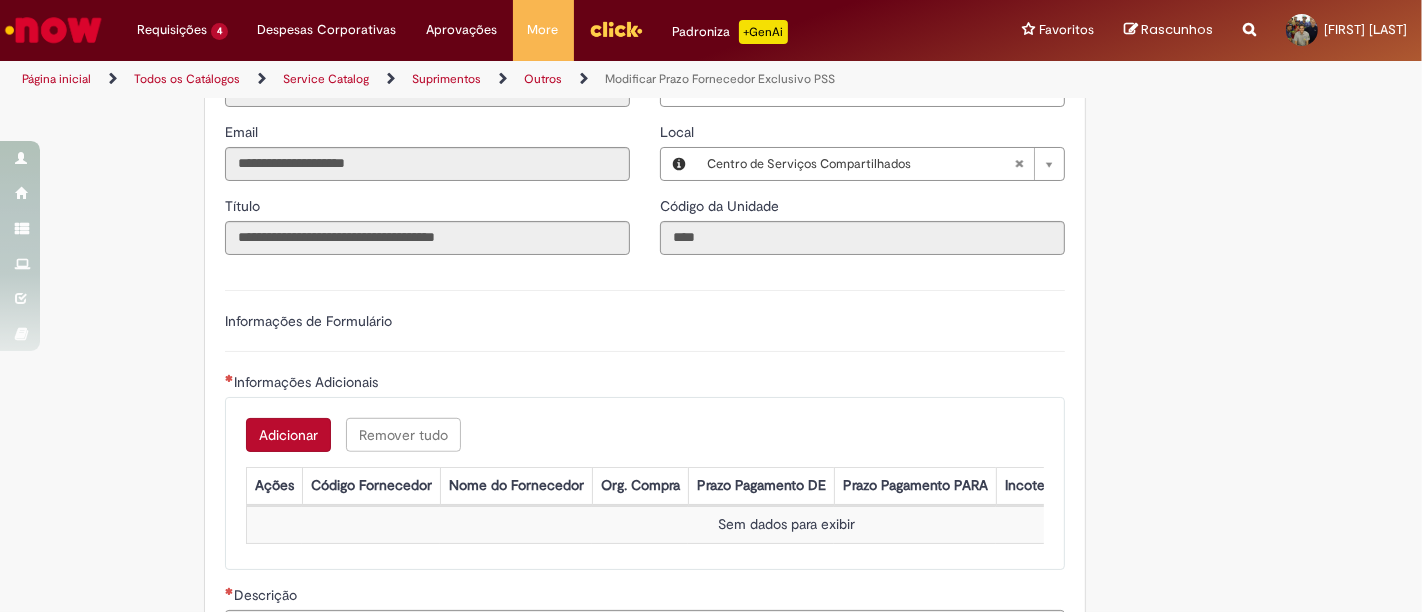 scroll, scrollTop: 1333, scrollLeft: 0, axis: vertical 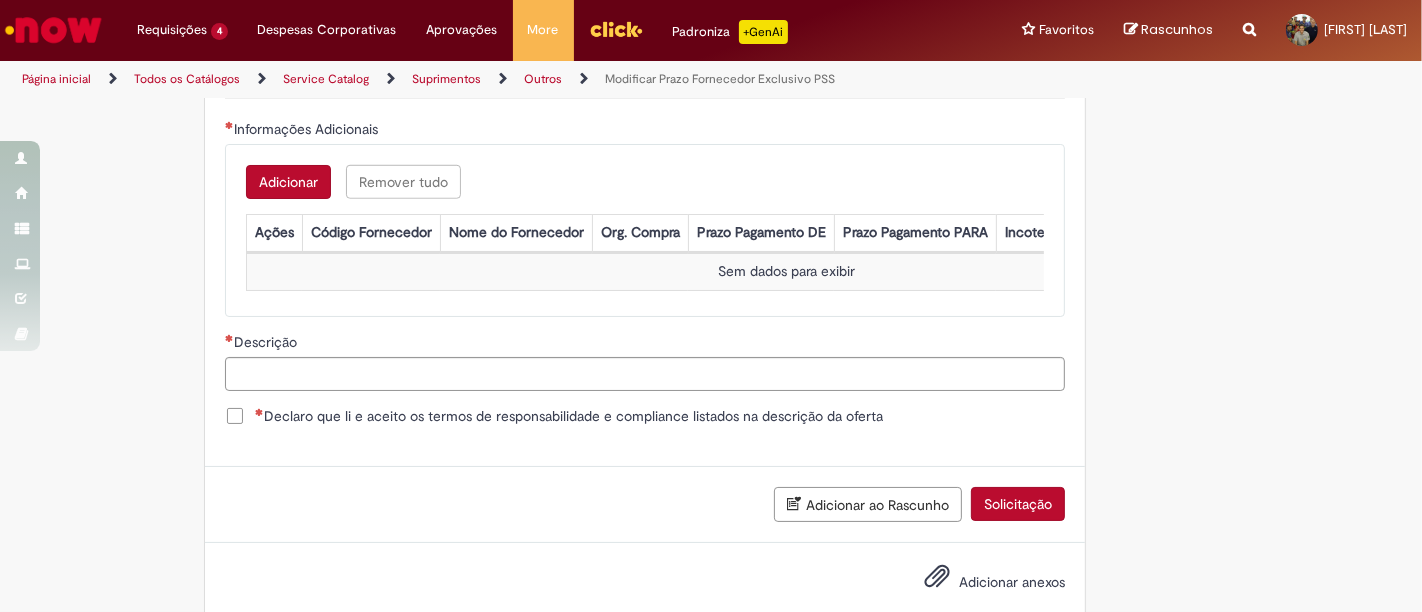 click on "Adicionar" at bounding box center [288, 182] 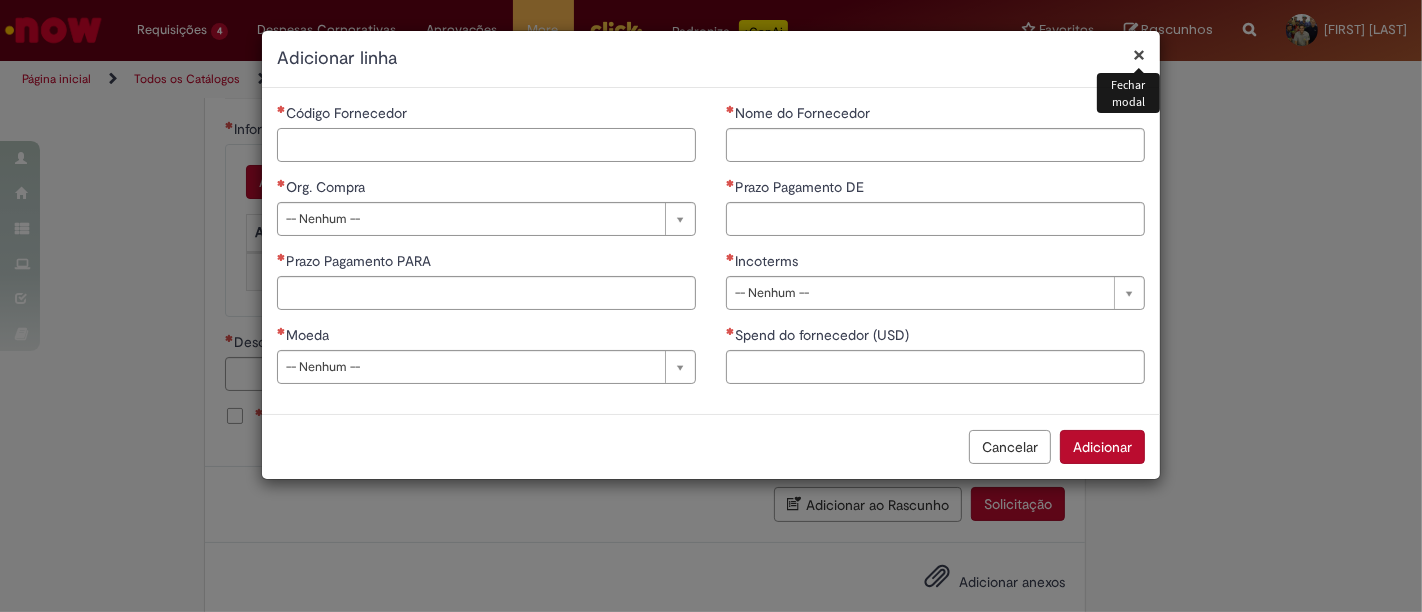 click on "Código Fornecedor" at bounding box center (486, 145) 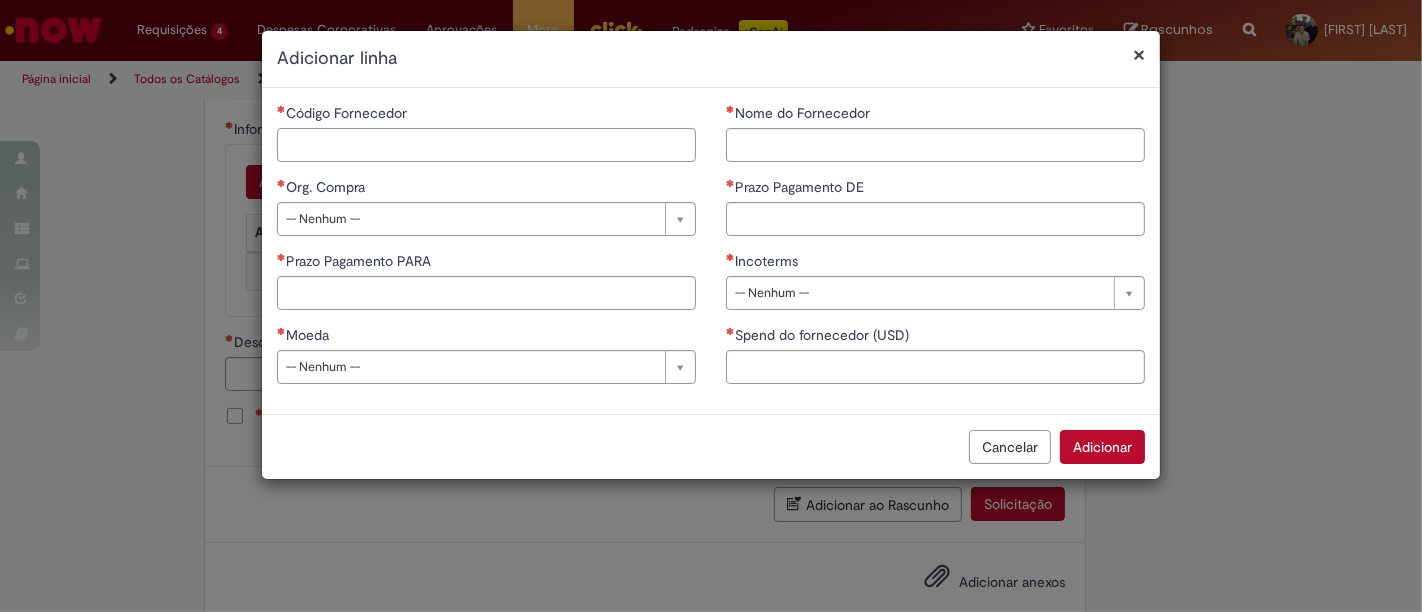 paste on "******" 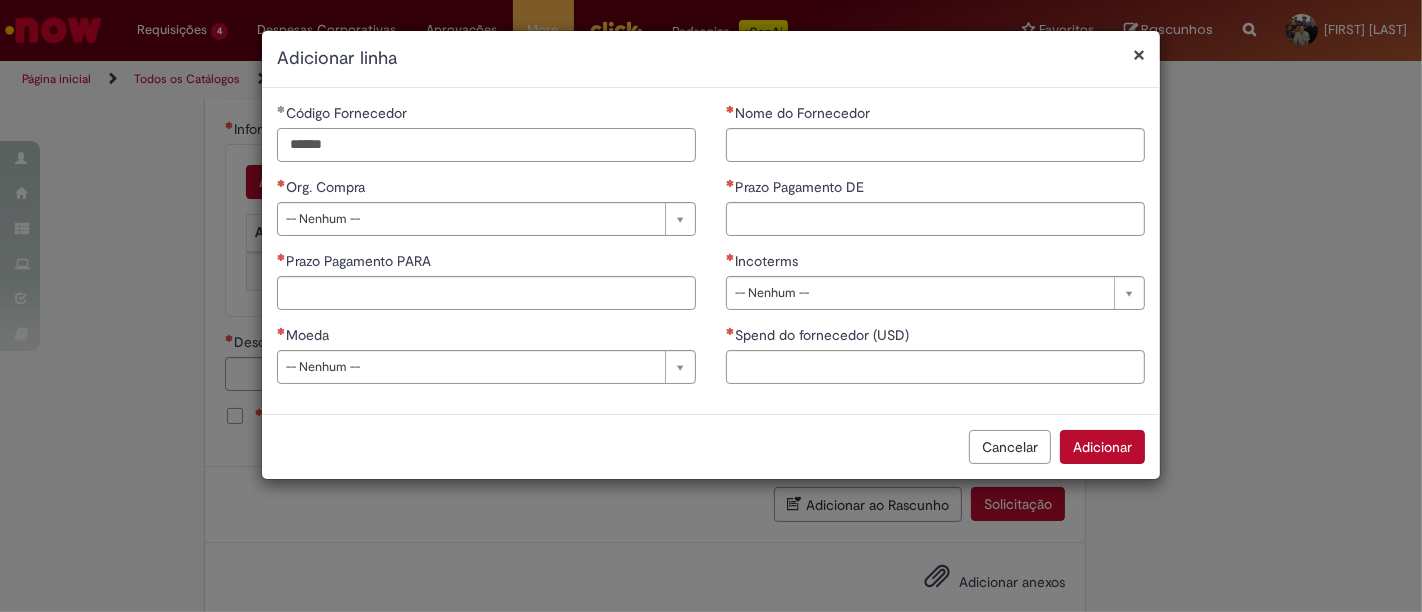 type on "******" 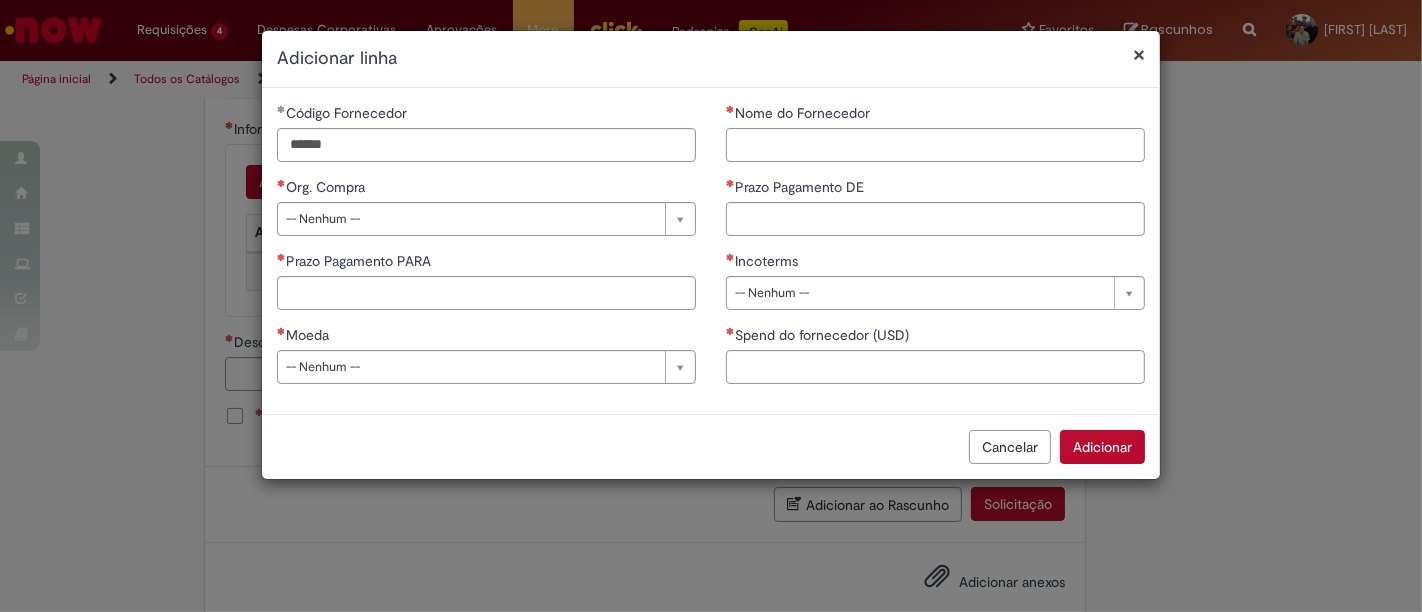 click on "Nome do Fornecedor" at bounding box center [935, 145] 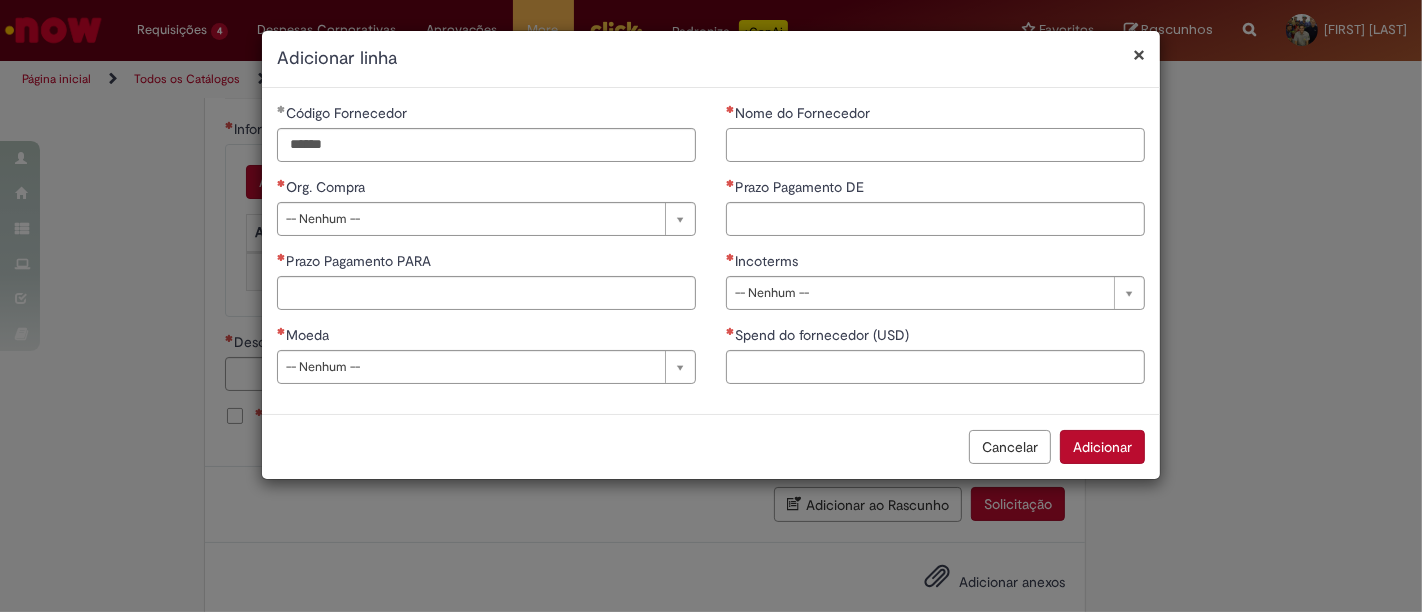 paste on "**********" 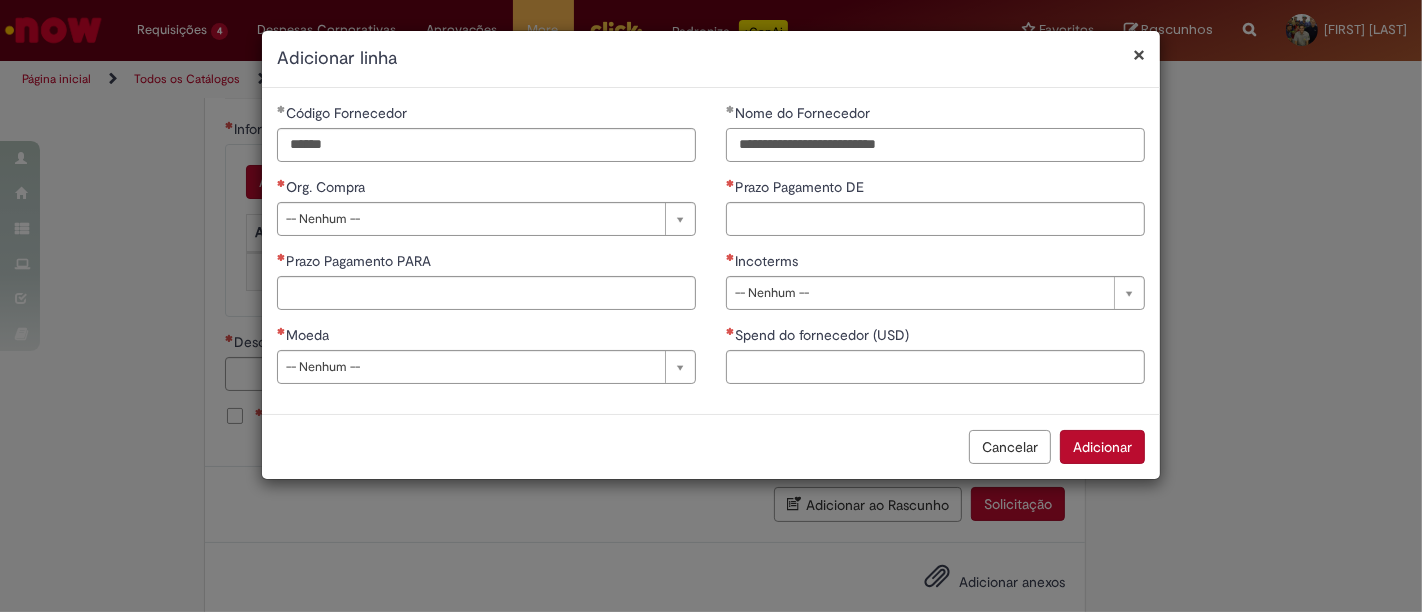 click on "**********" at bounding box center (935, 145) 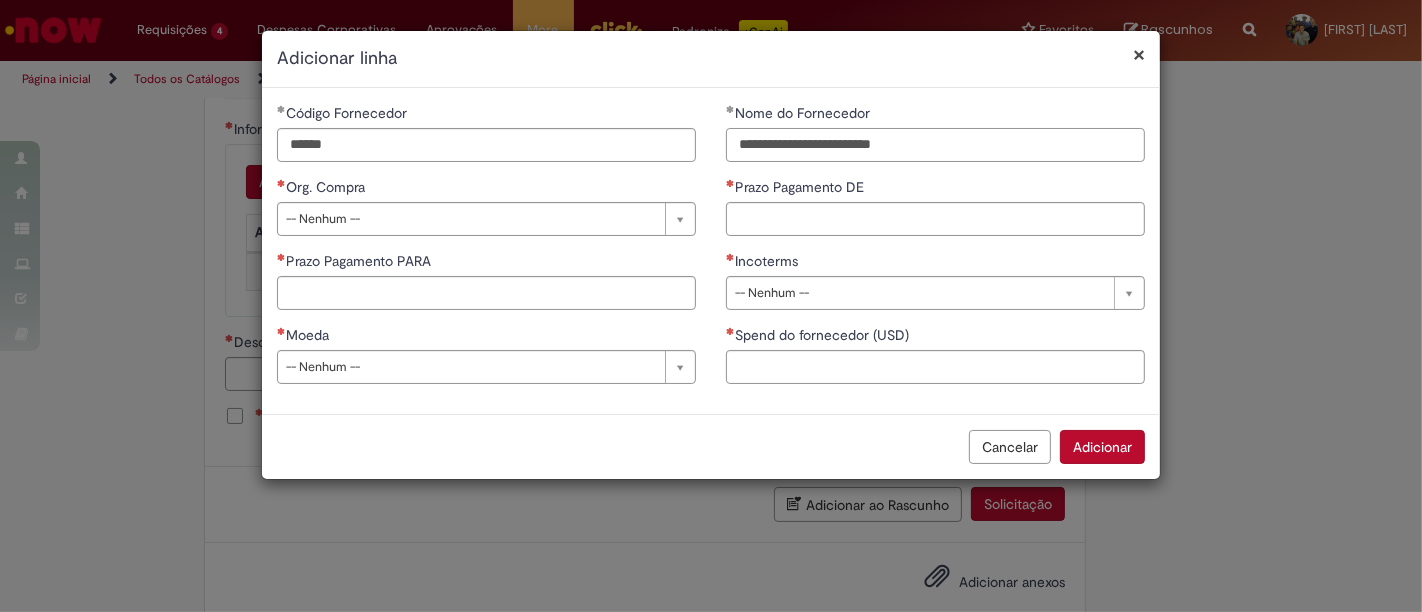 drag, startPoint x: 928, startPoint y: 150, endPoint x: 398, endPoint y: 47, distance: 539.9157 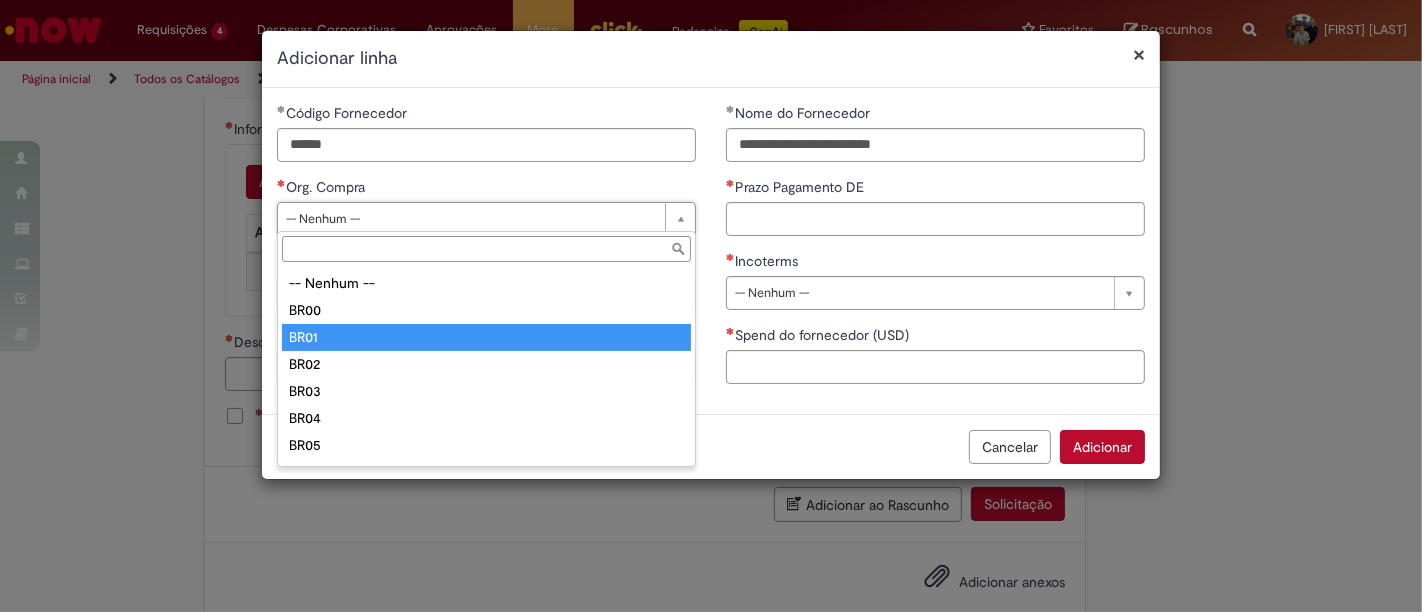 type on "****" 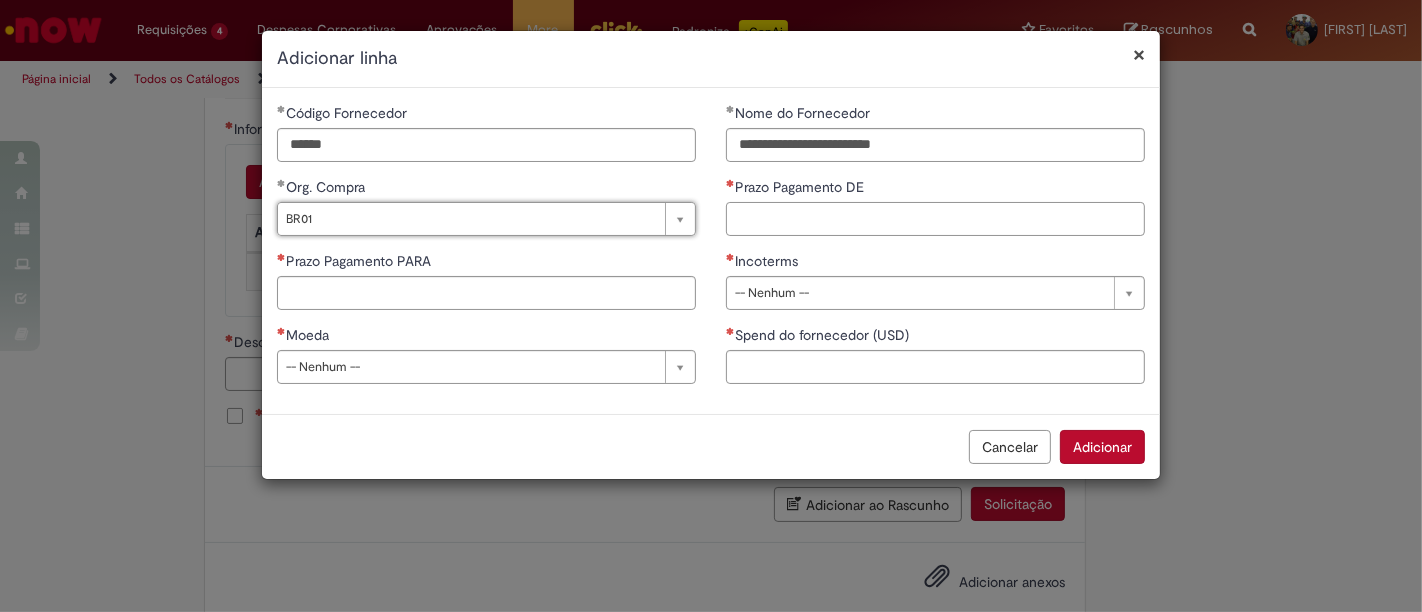 click on "Prazo Pagamento DE" at bounding box center [935, 219] 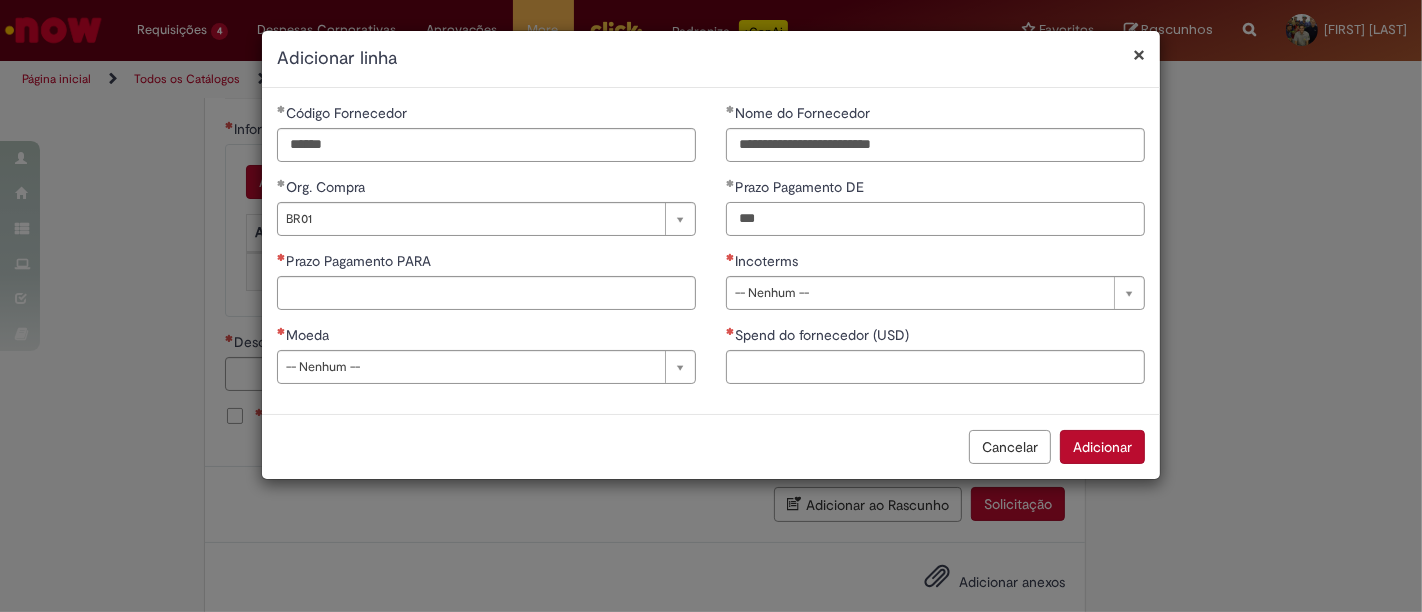 type on "***" 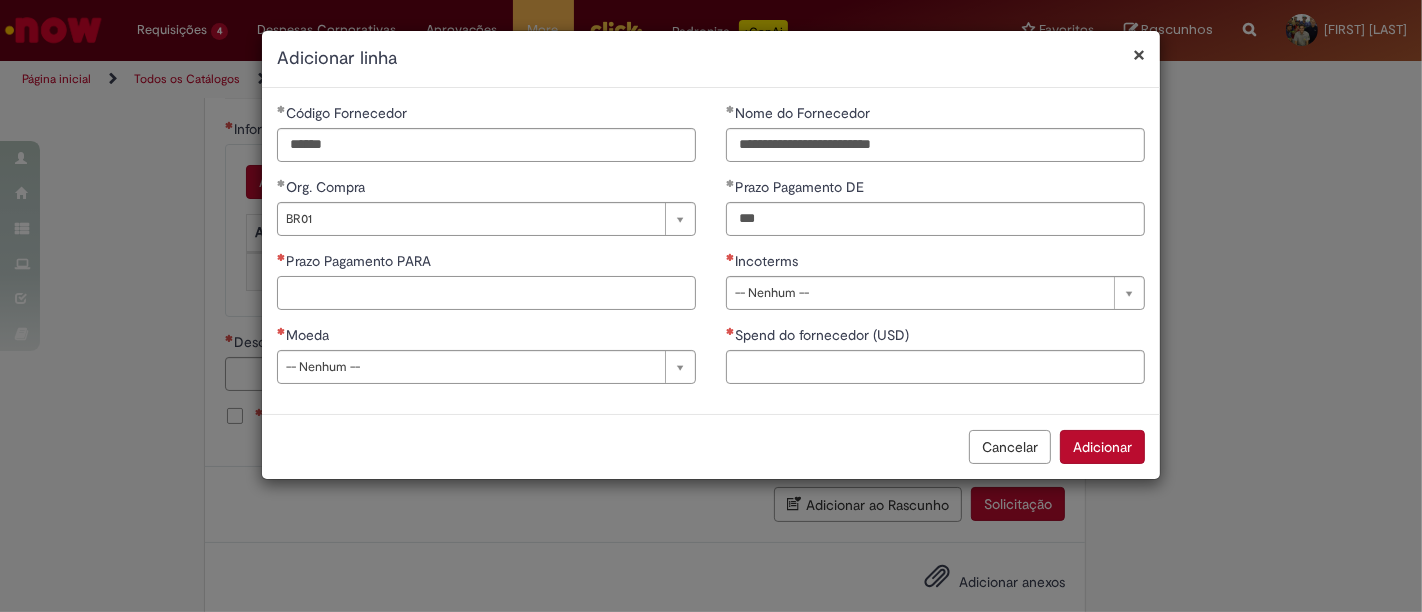 click on "Prazo Pagamento PARA" at bounding box center (486, 293) 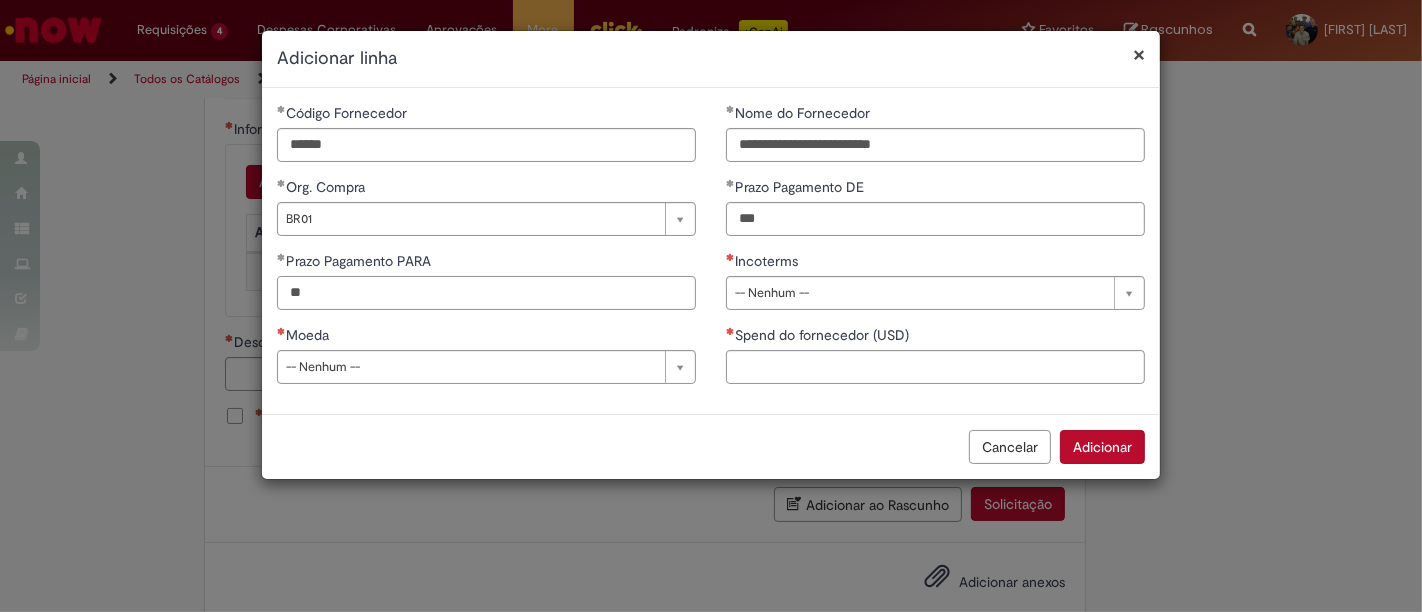 type on "**" 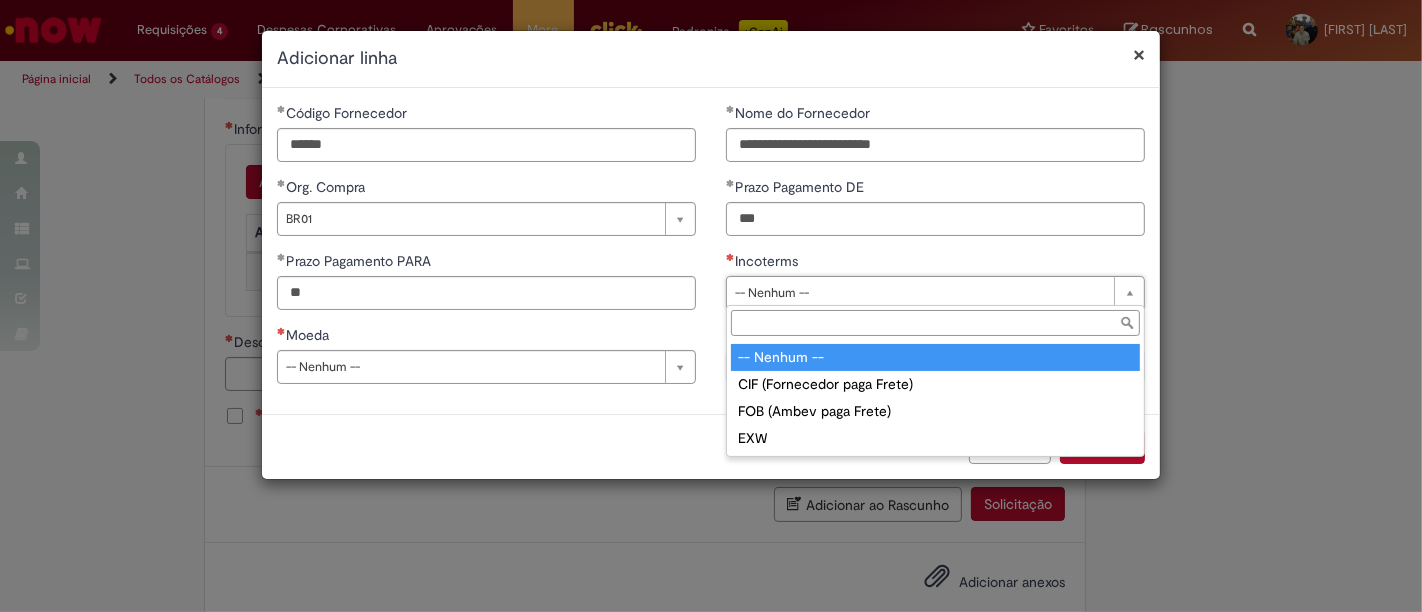 drag, startPoint x: 785, startPoint y: 384, endPoint x: 364, endPoint y: 376, distance: 421.076 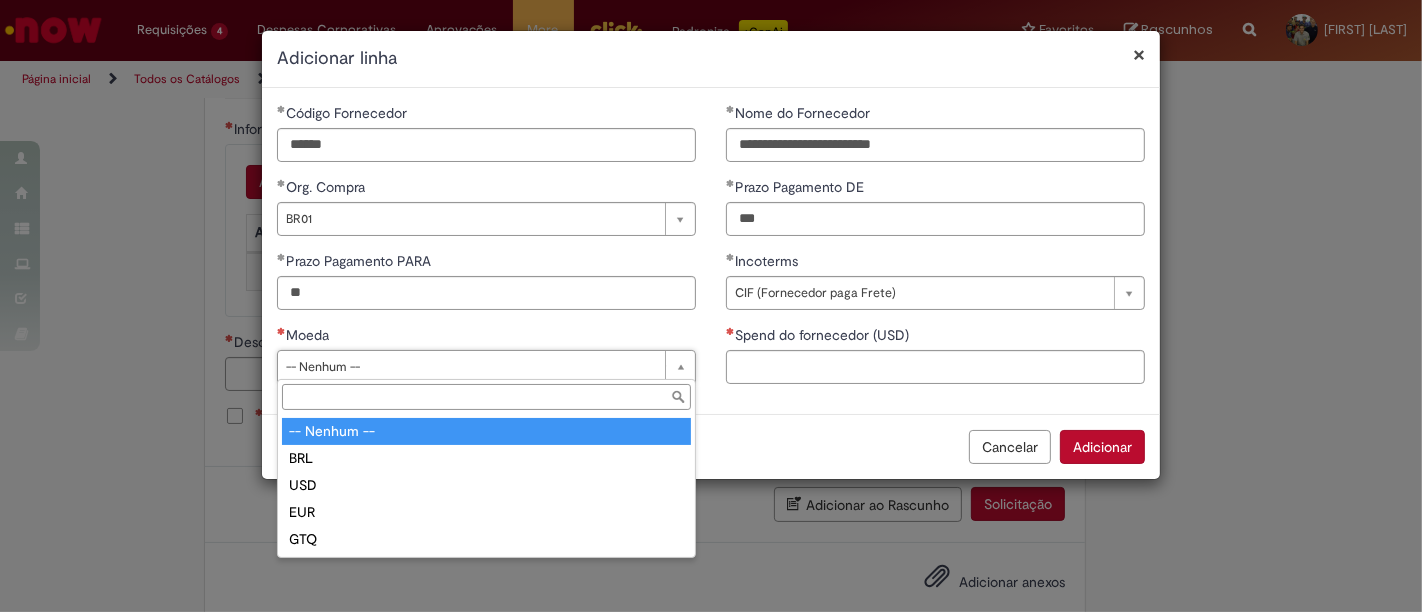 drag, startPoint x: 348, startPoint y: 371, endPoint x: 355, endPoint y: 395, distance: 25 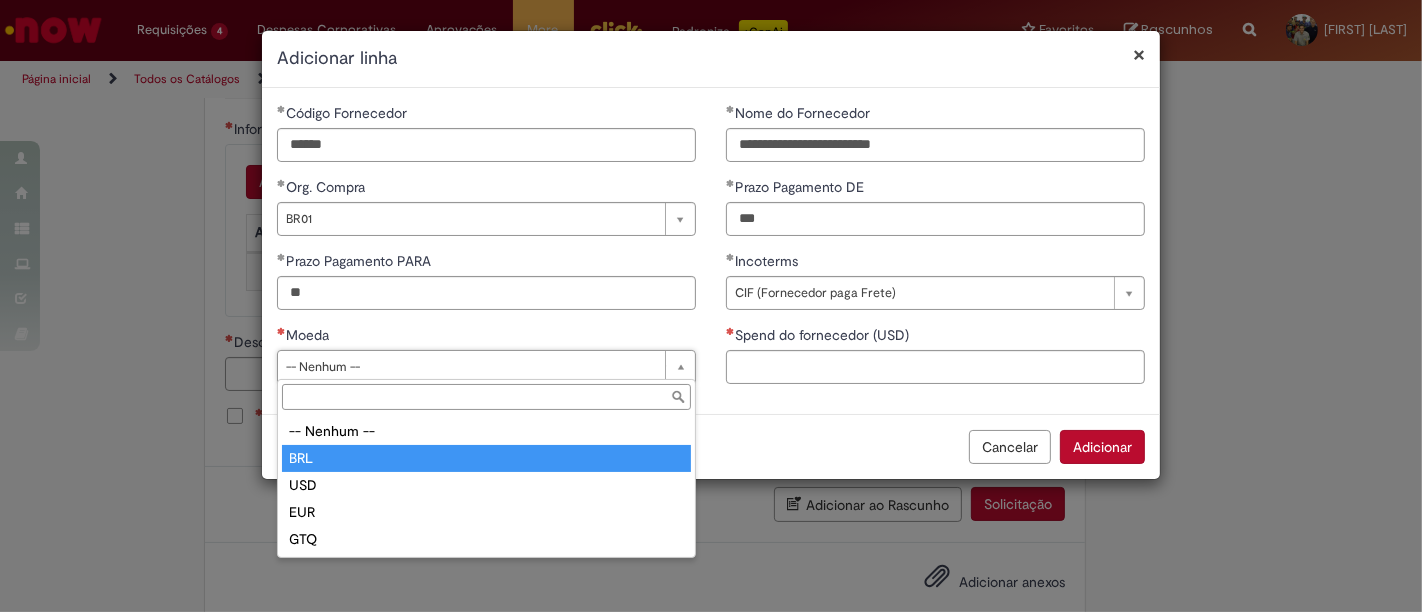 type on "***" 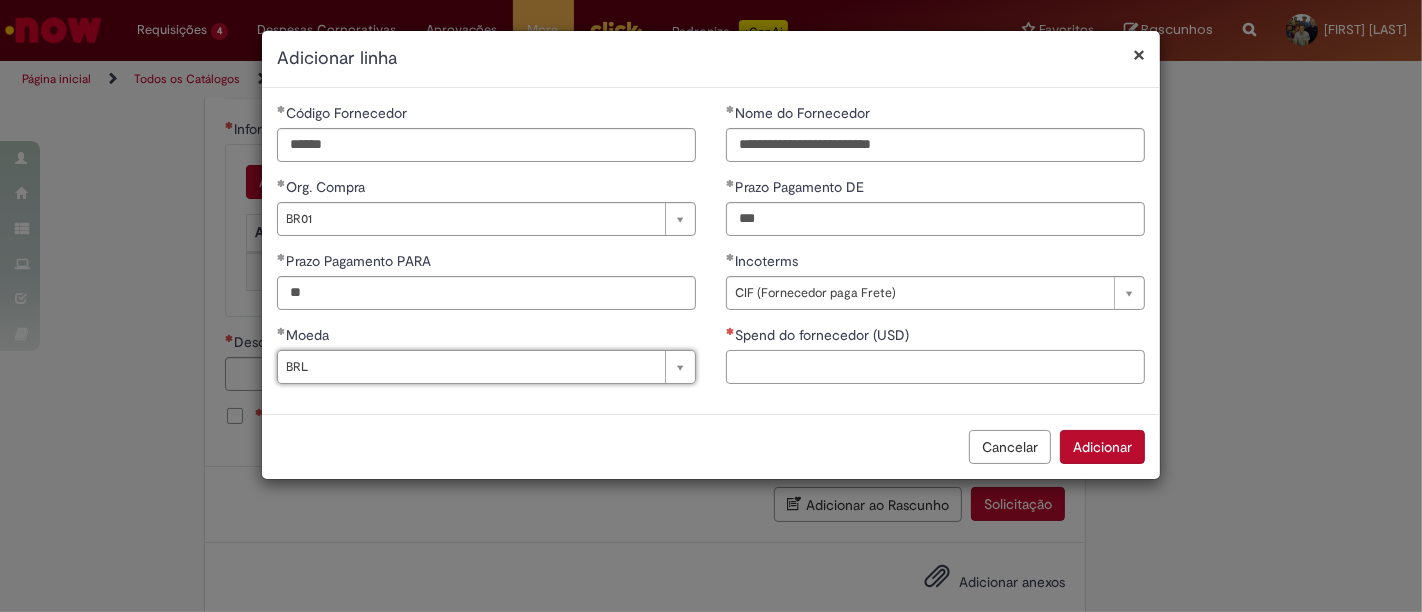 click on "Spend do fornecedor (USD)" at bounding box center (935, 367) 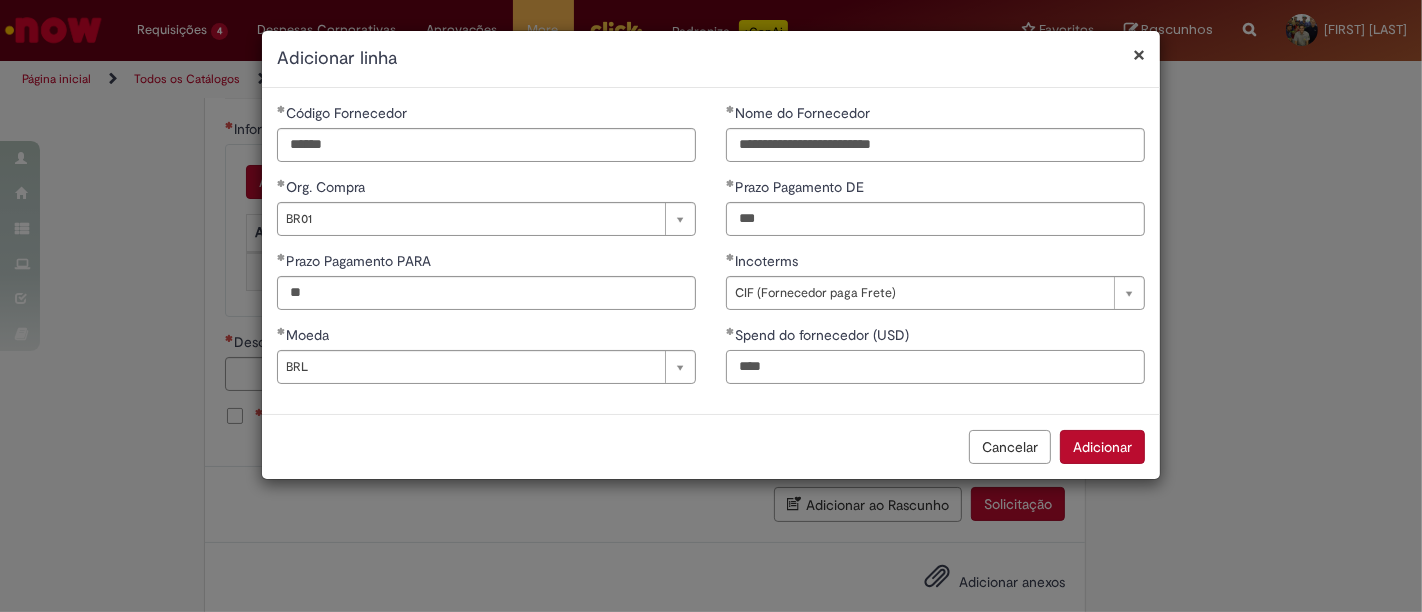 type on "****" 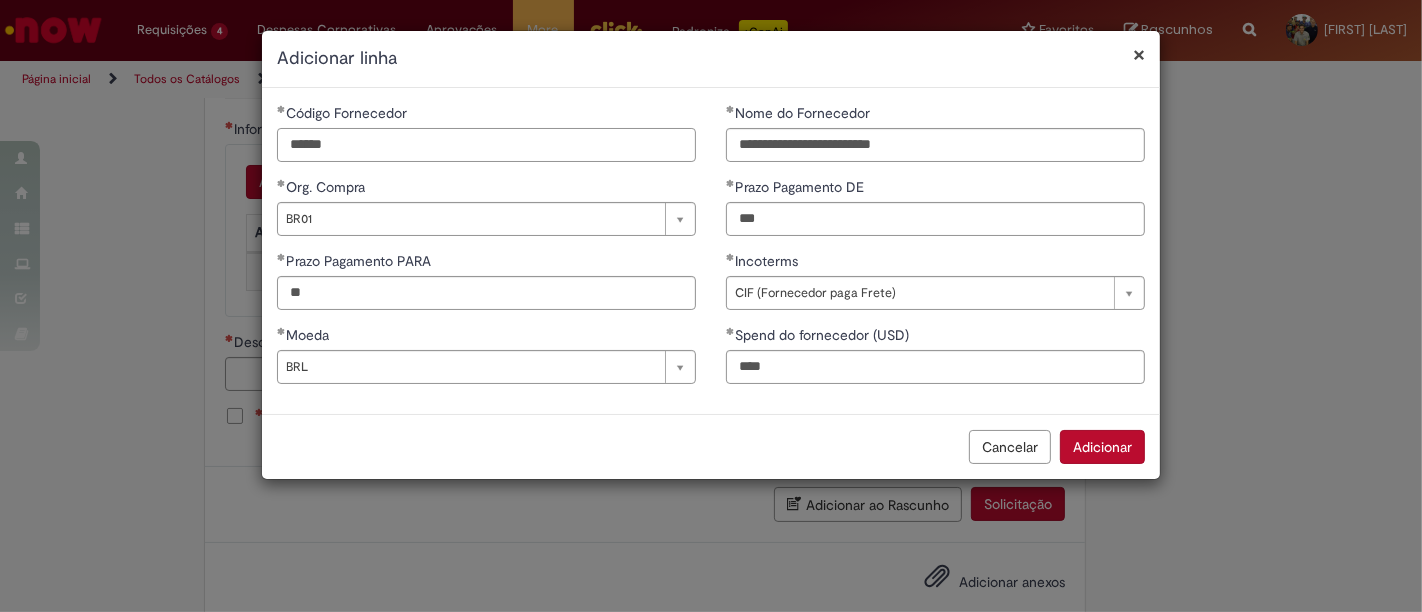 drag, startPoint x: 386, startPoint y: 137, endPoint x: 171, endPoint y: 128, distance: 215.1883 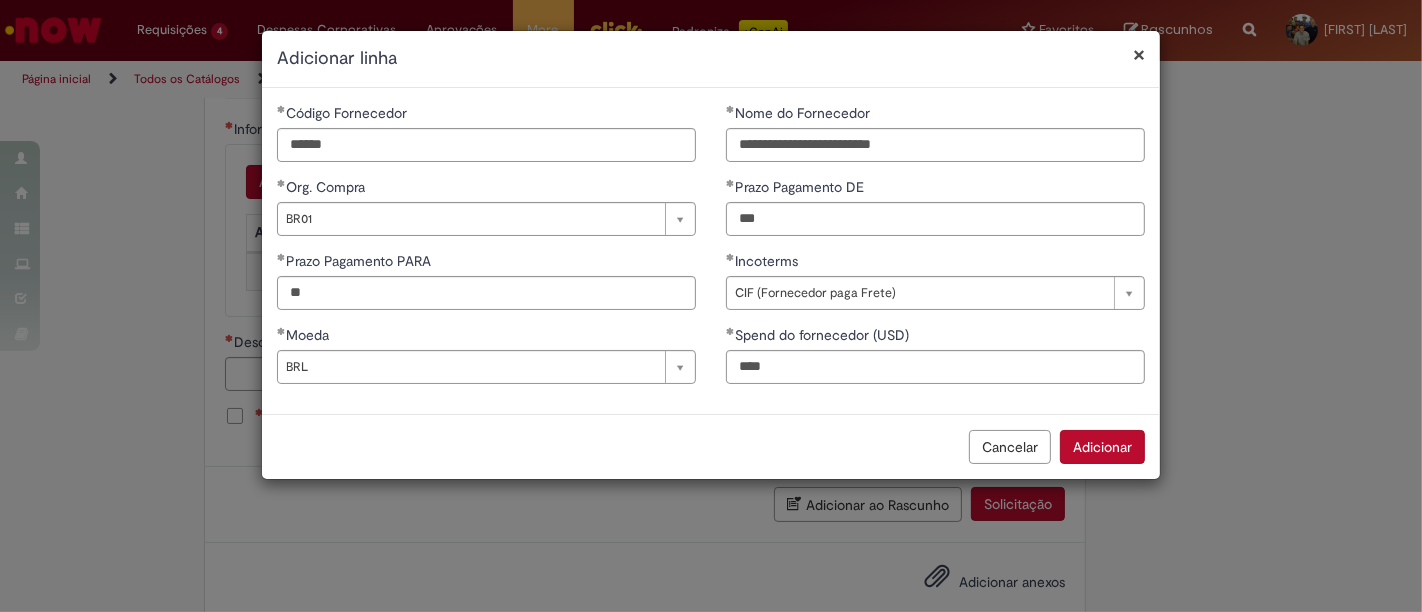 click on "Adicionar" at bounding box center [1102, 447] 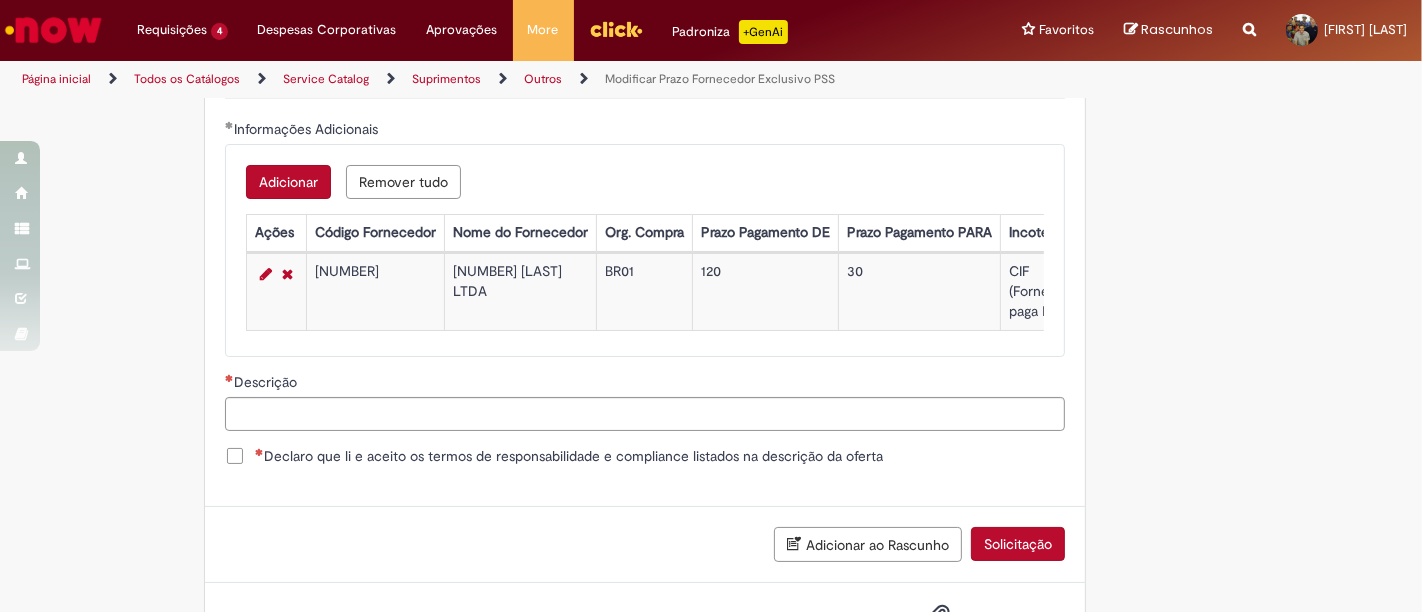 click on "Adicionar Remover tudo Informações Adicionais Ações Código Fornecedor Nome do Fornecedor Org. Compra Prazo Pagamento DE Prazo Pagamento PARA Incoterms Moeda Spend do fornecedor (USD) 470572 ODAIR ALVES DA SILVA LTDA  BR01 120 30 CIF (Fornecedor paga Frete) BRL 5000" at bounding box center (645, 250) 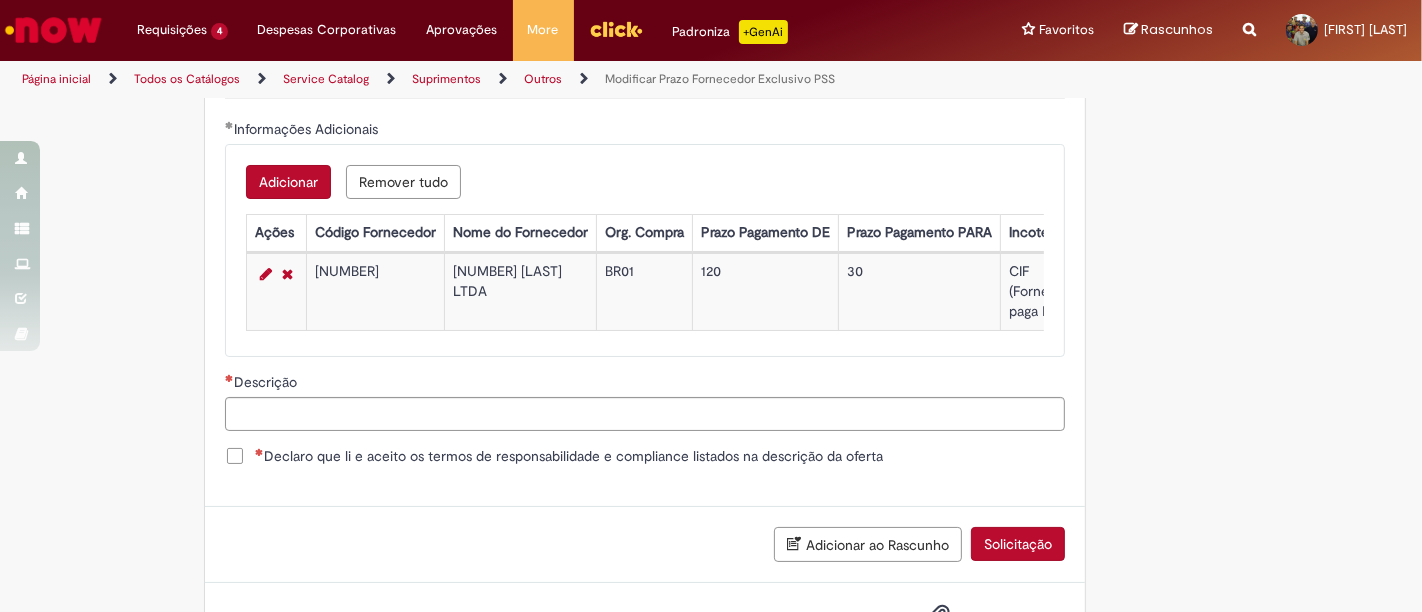click on "Adicionar" at bounding box center (288, 182) 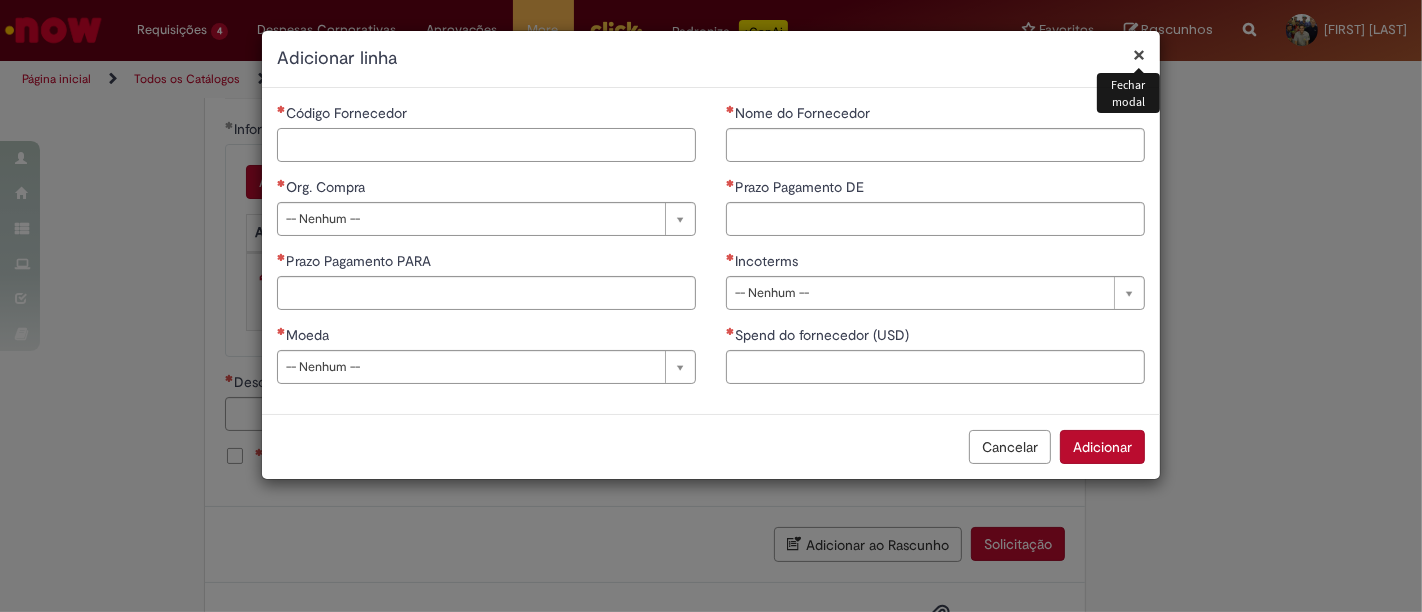 click on "Código Fornecedor" at bounding box center (486, 145) 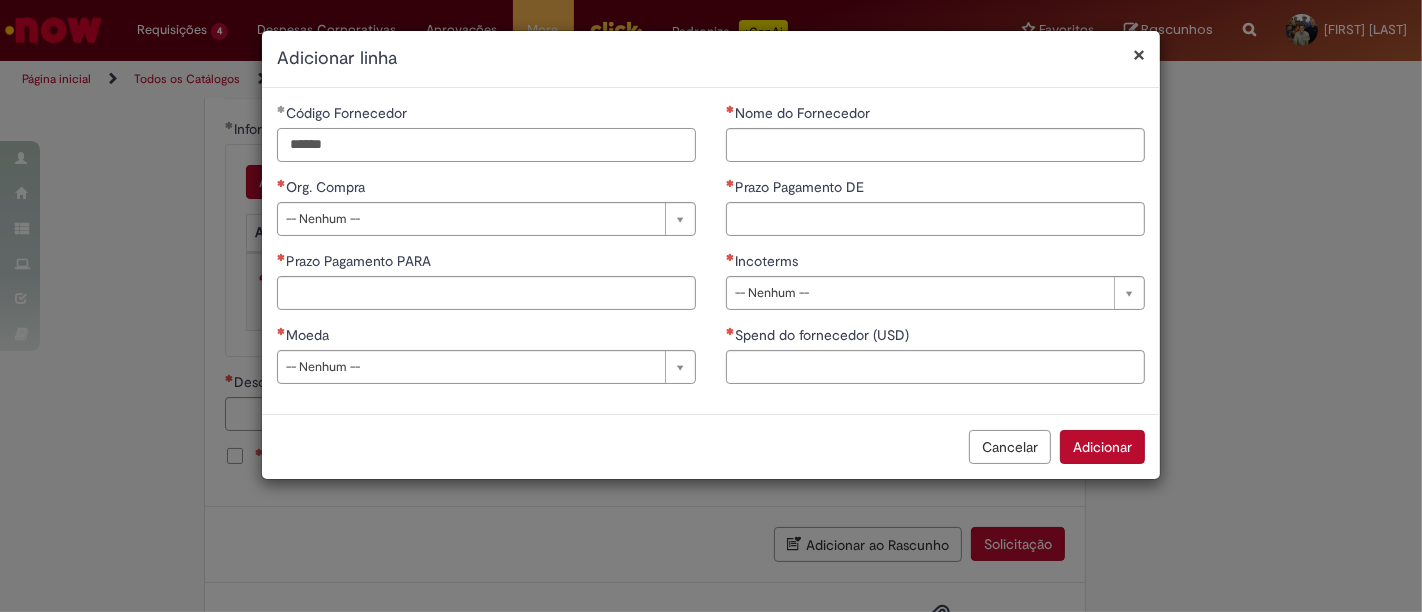 type on "******" 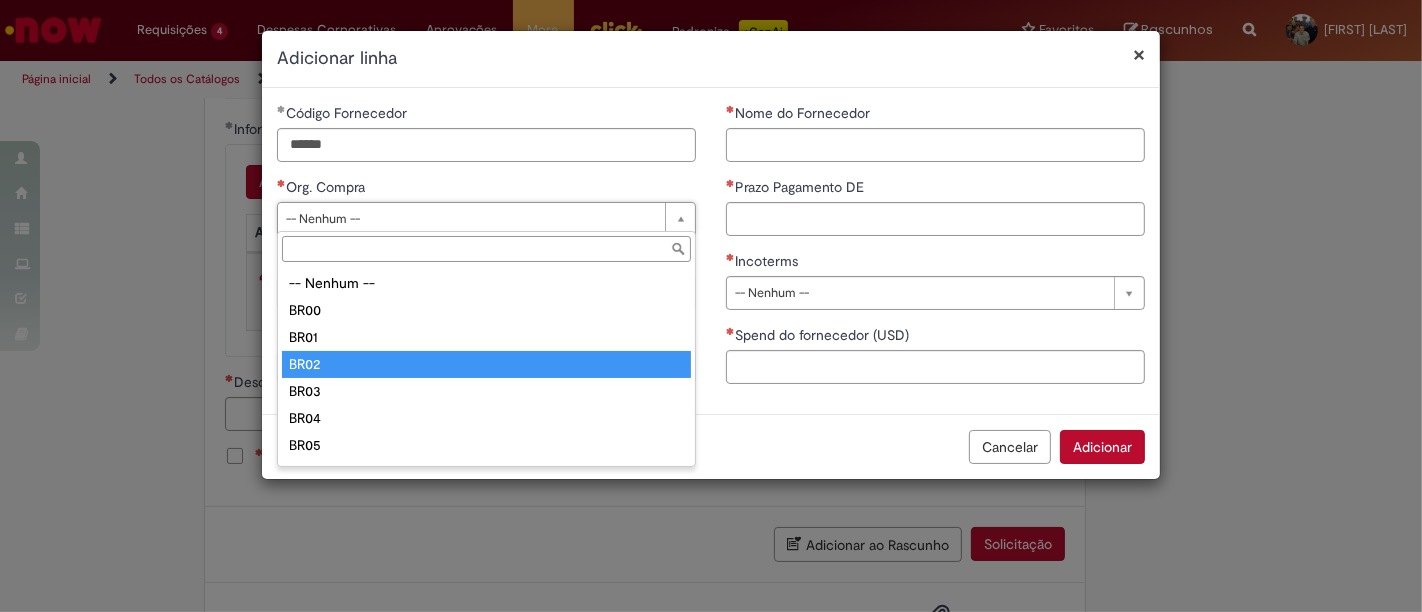 drag, startPoint x: 370, startPoint y: 367, endPoint x: 657, endPoint y: 273, distance: 302.00165 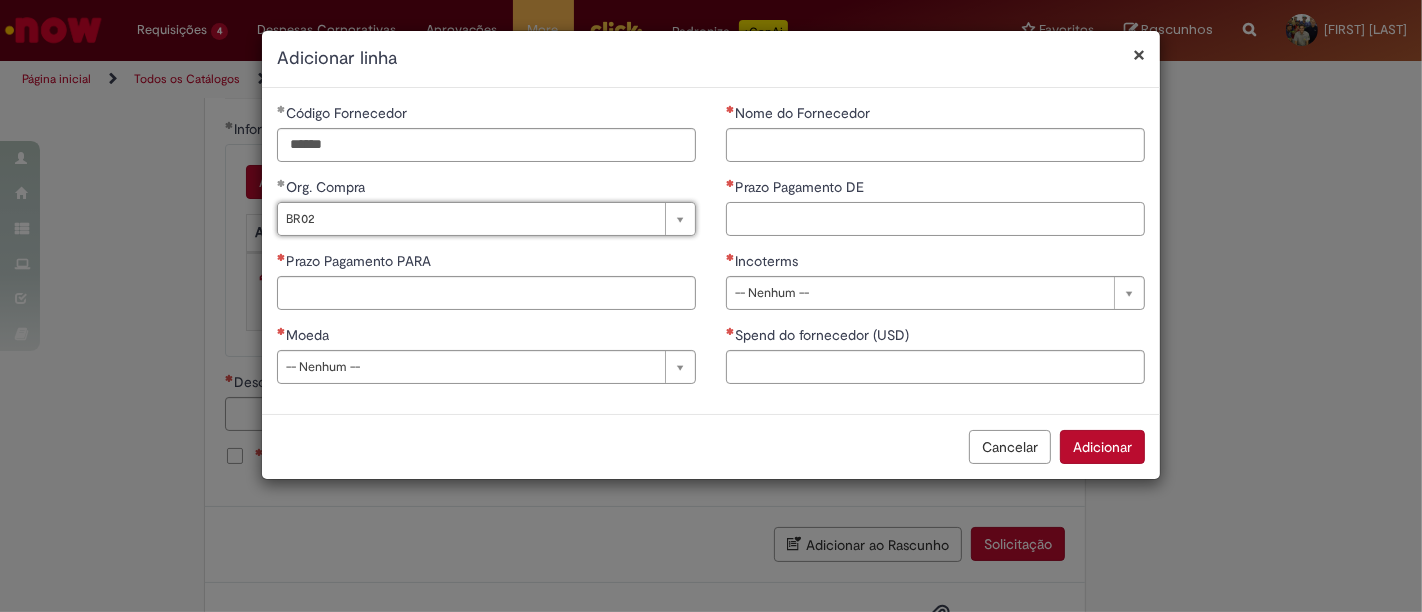 click on "Prazo Pagamento DE" at bounding box center [935, 219] 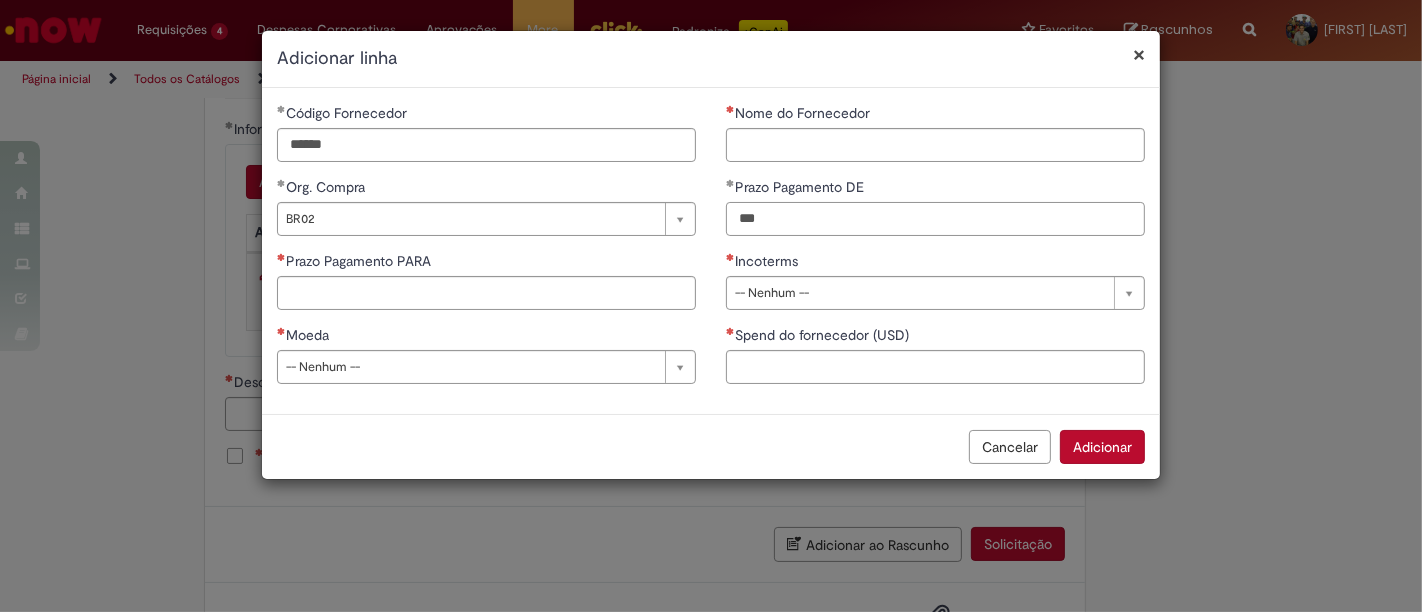 type on "***" 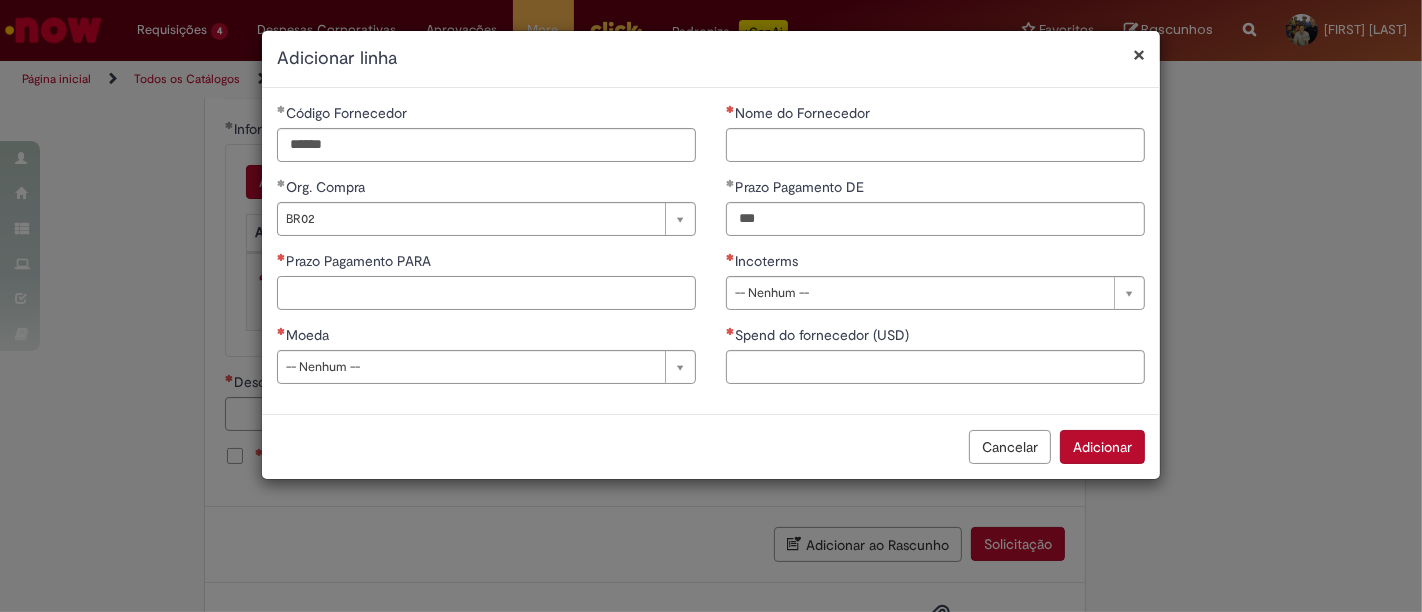 click on "**********" at bounding box center [486, 251] 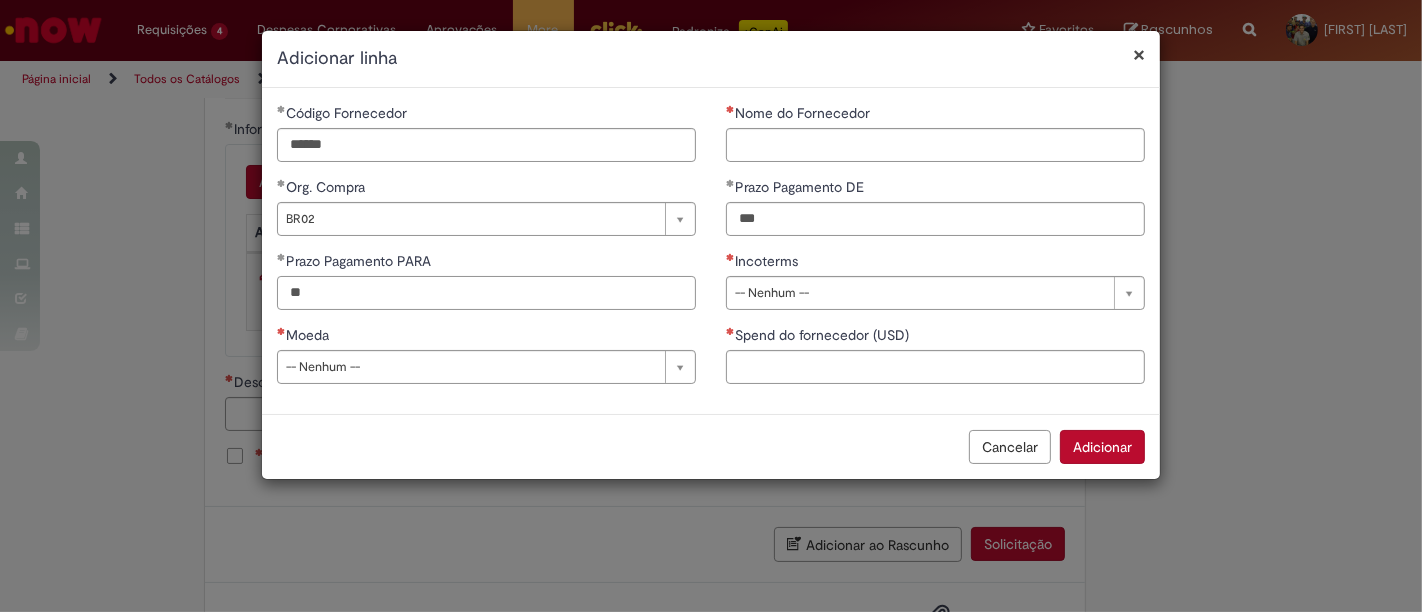 type on "**" 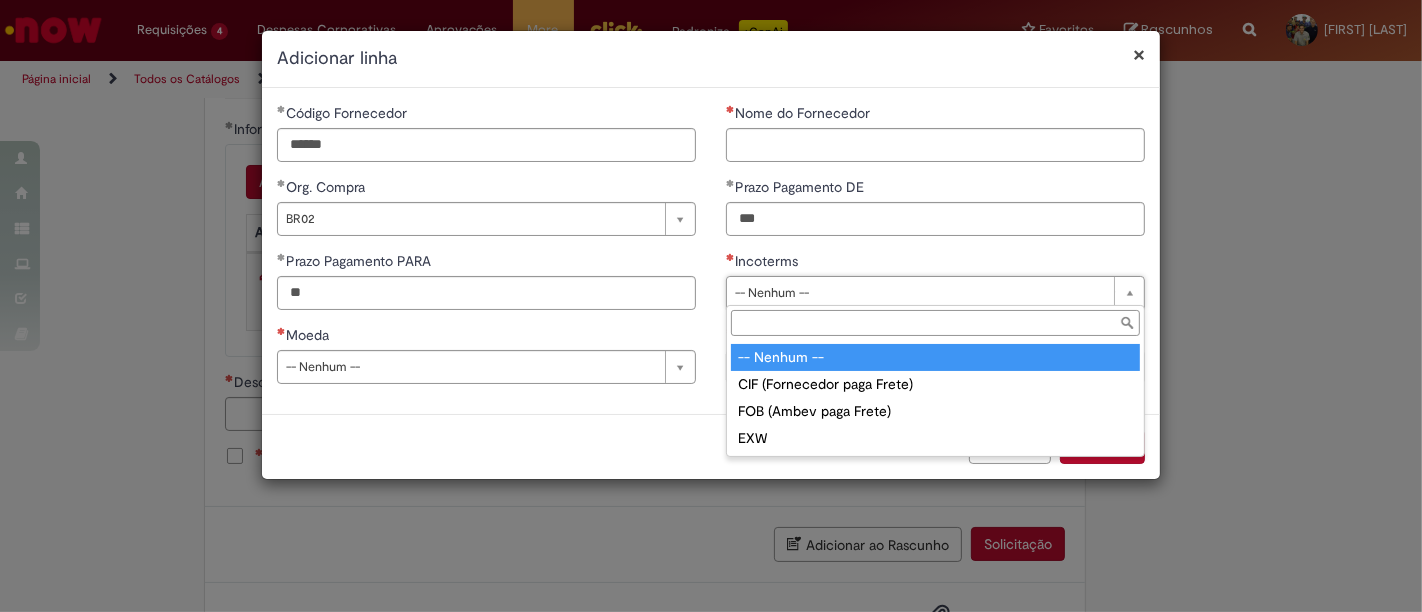 drag, startPoint x: 793, startPoint y: 284, endPoint x: 749, endPoint y: 333, distance: 65.8559 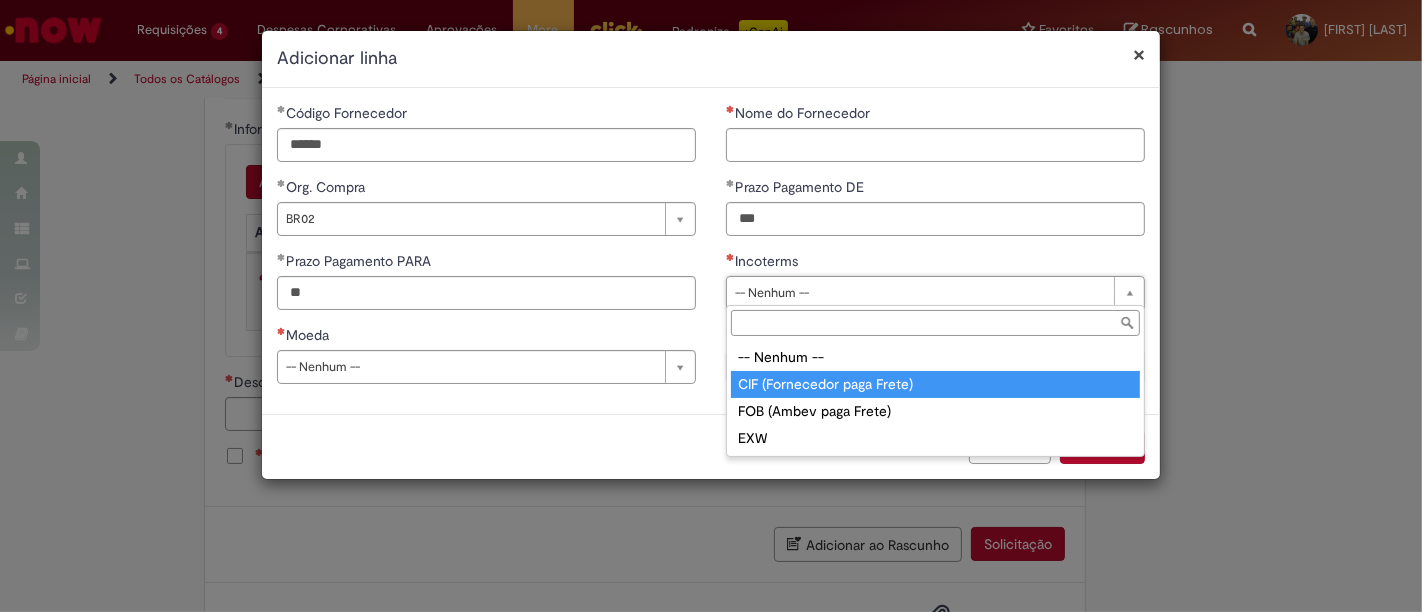 type on "**********" 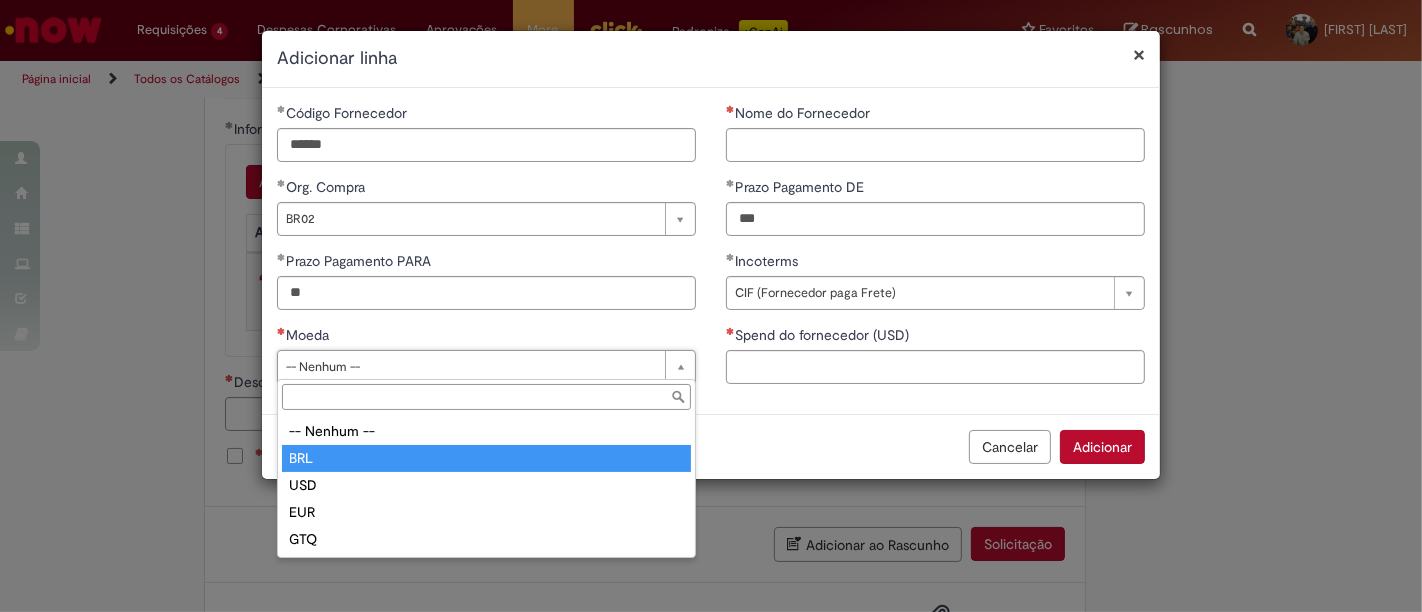 type on "***" 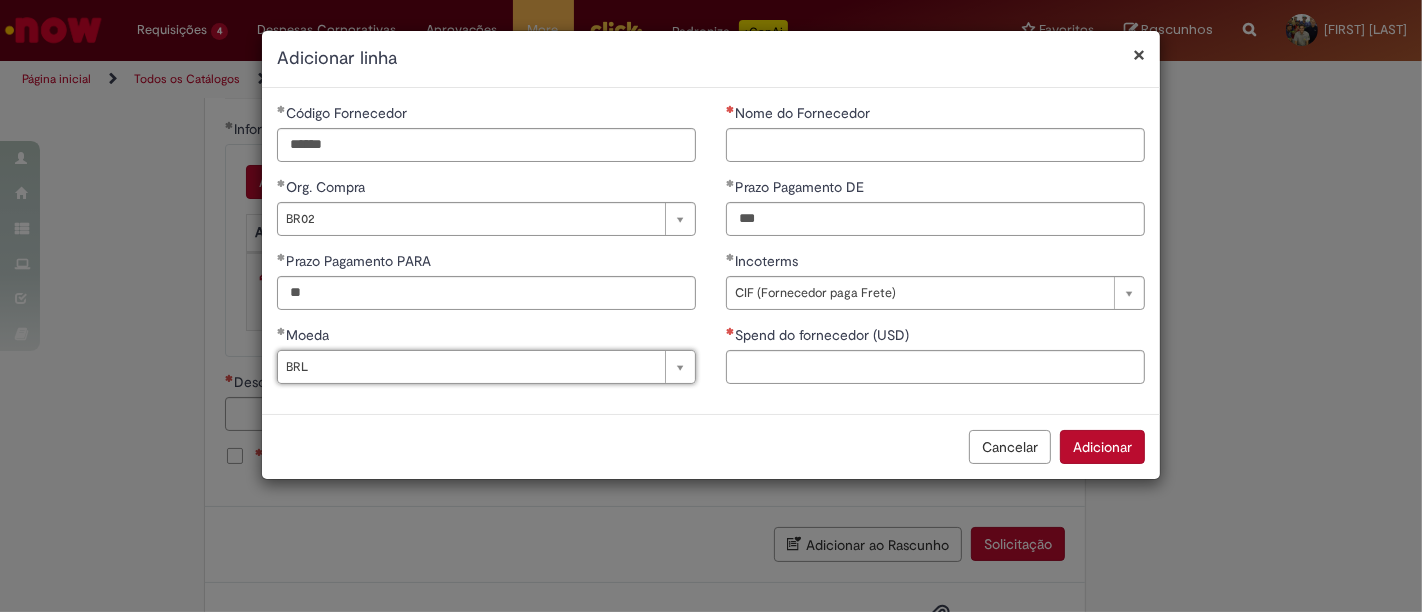 click on "Spend do fornecedor (USD)" at bounding box center (935, 337) 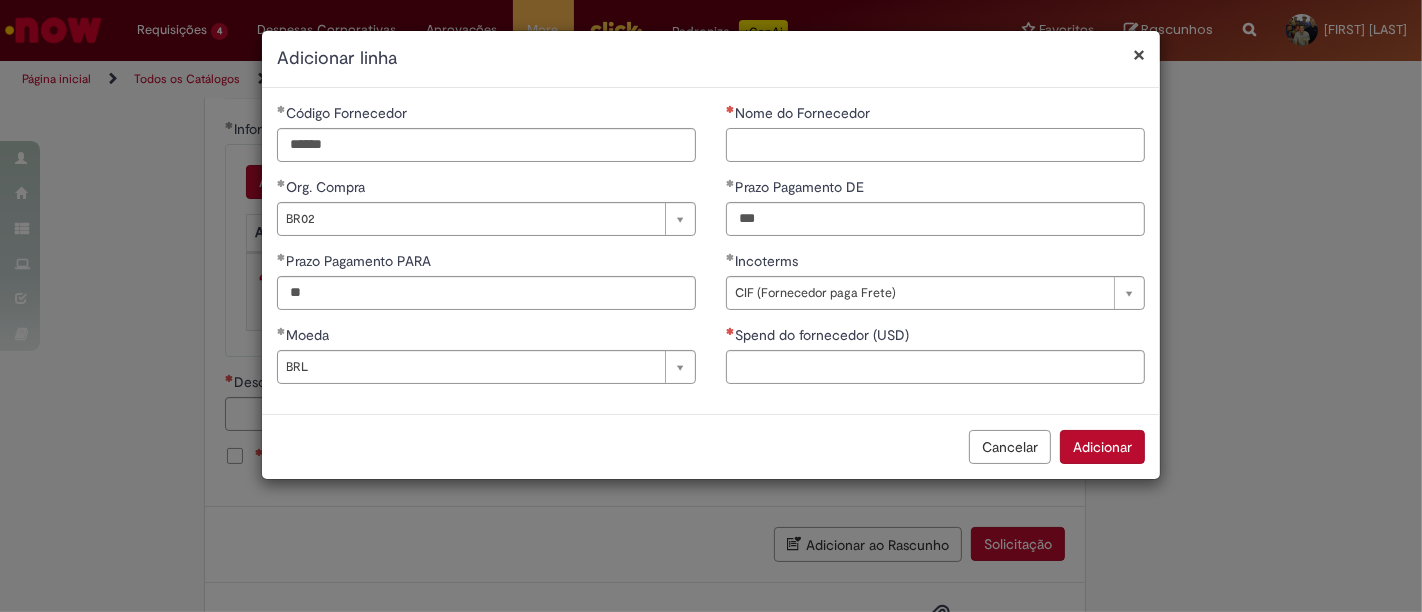 drag, startPoint x: 785, startPoint y: 142, endPoint x: 738, endPoint y: 141, distance: 47.010635 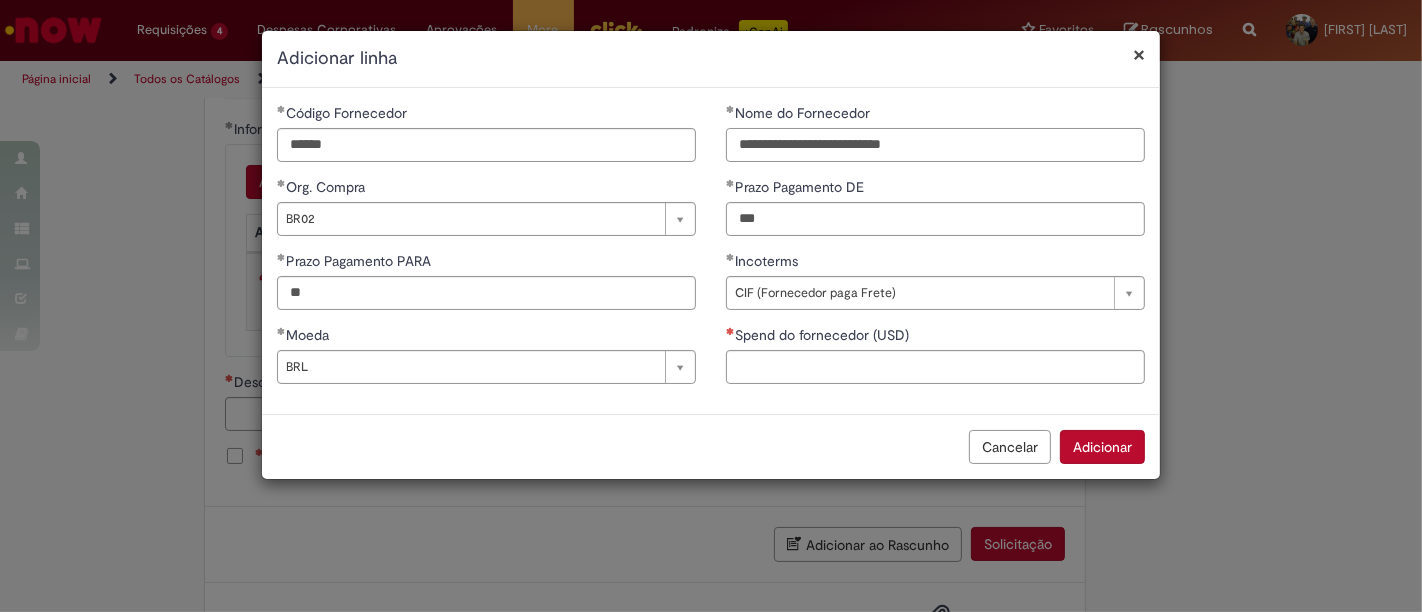 click on "**********" at bounding box center (935, 145) 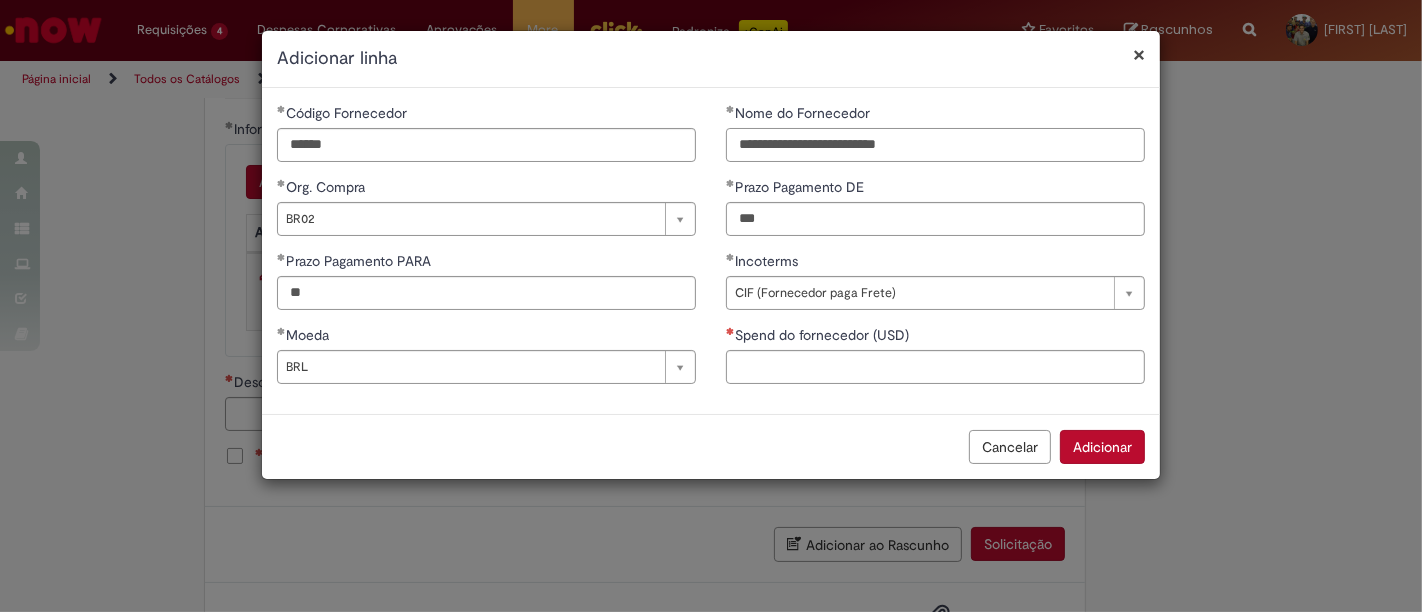 type on "**********" 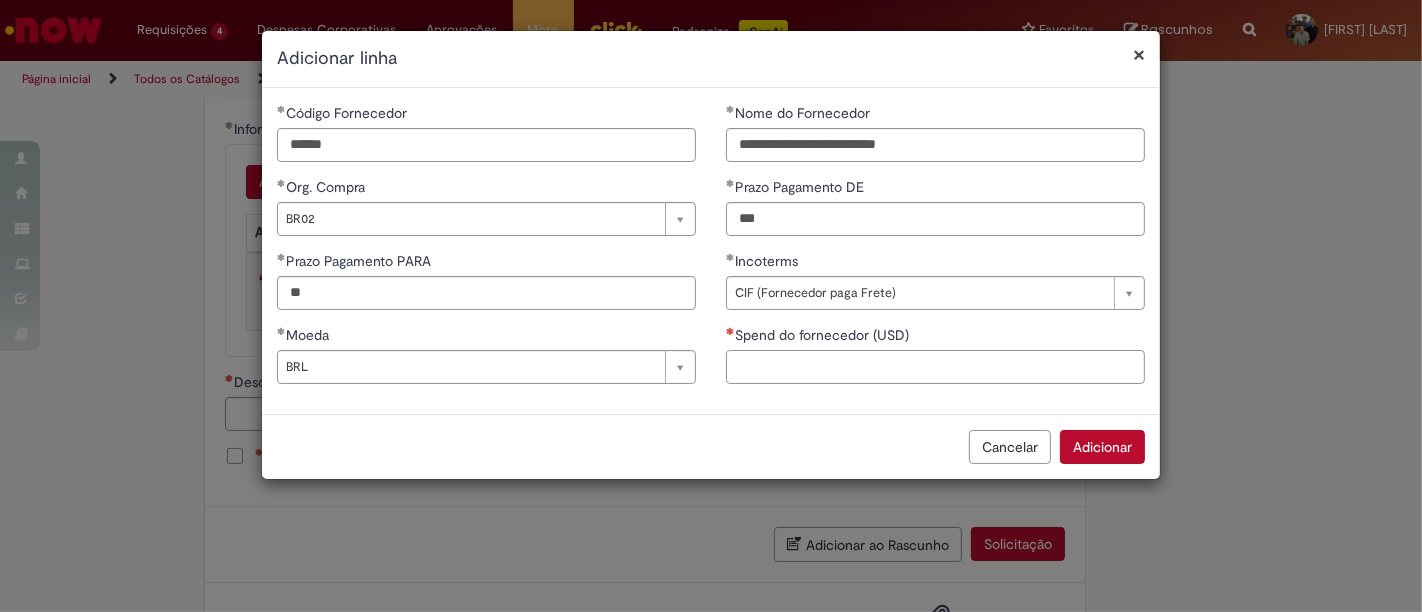drag, startPoint x: 800, startPoint y: 365, endPoint x: 817, endPoint y: 373, distance: 18.788294 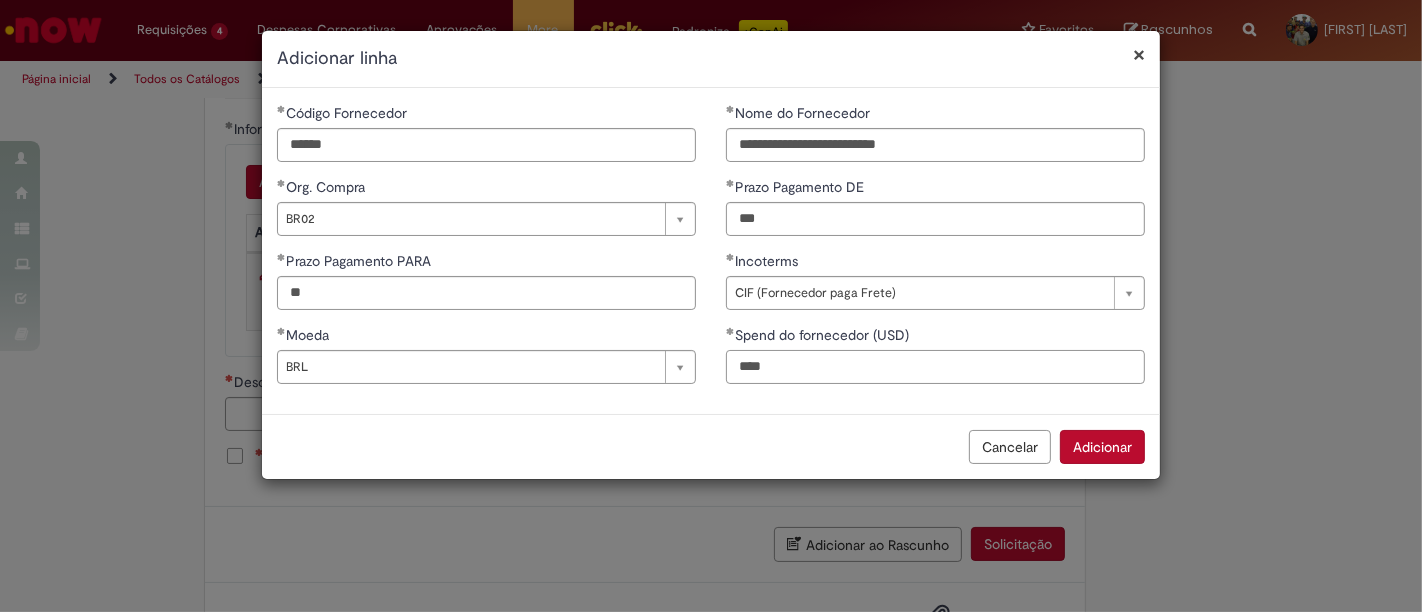 type on "****" 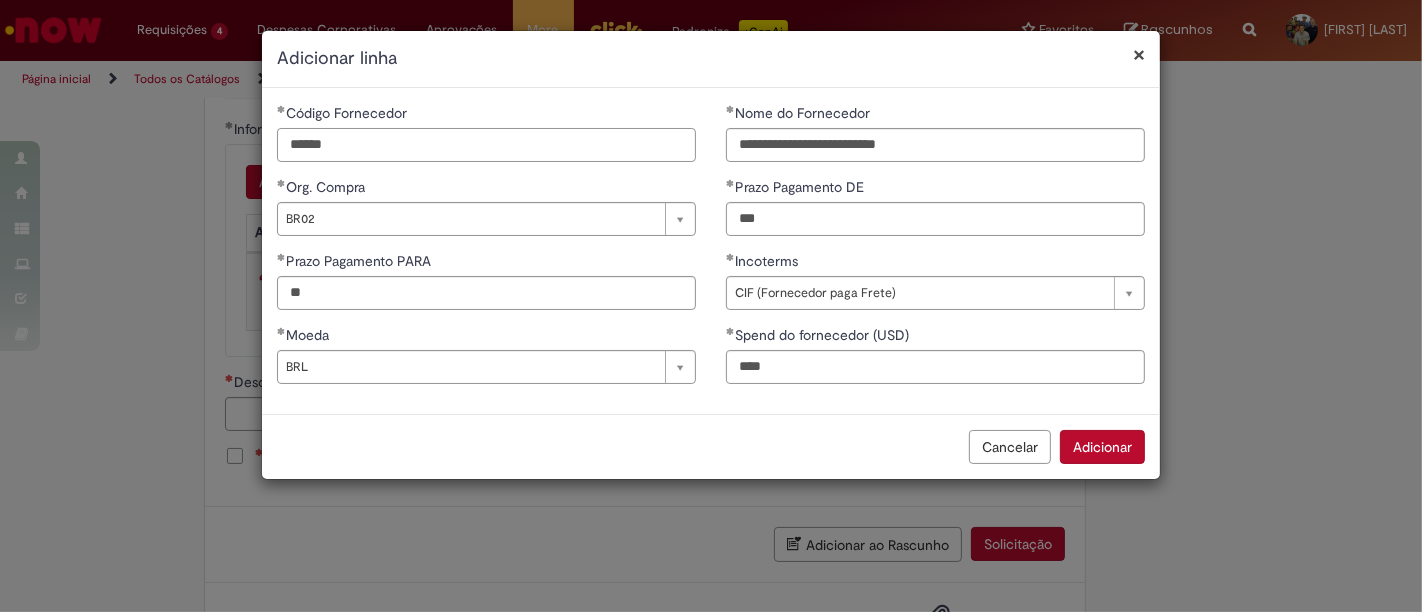 drag, startPoint x: 385, startPoint y: 146, endPoint x: 134, endPoint y: 144, distance: 251.00797 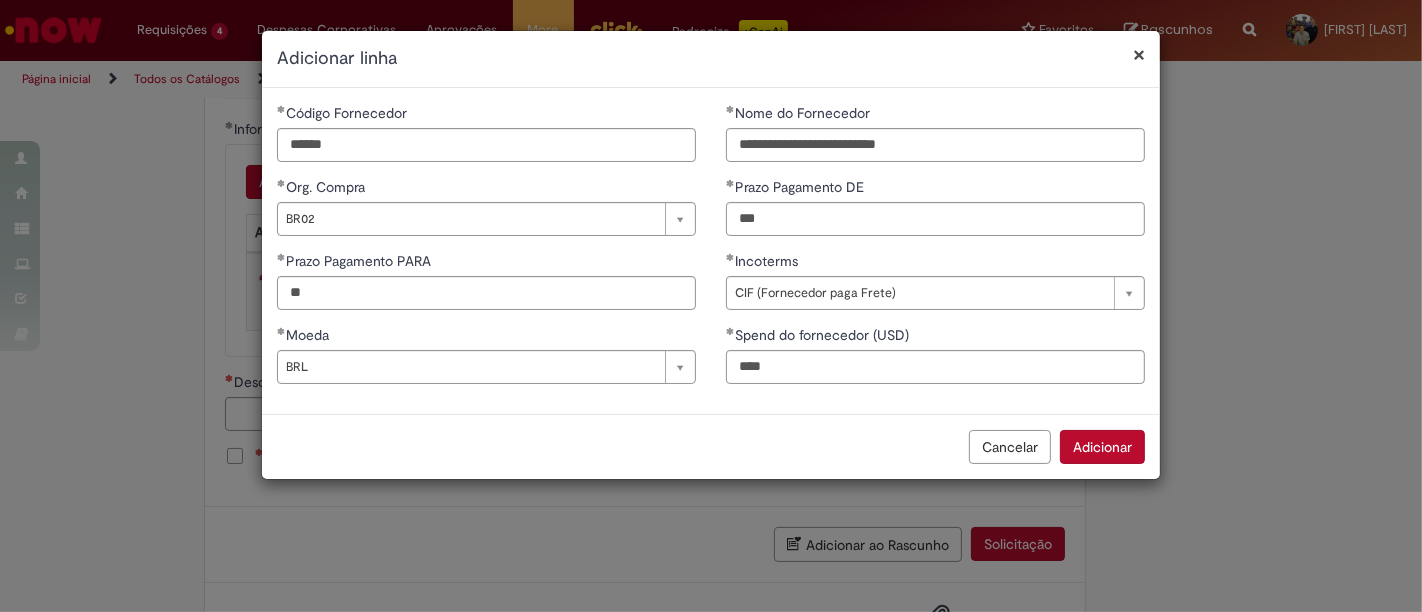 drag, startPoint x: 1106, startPoint y: 434, endPoint x: 543, endPoint y: 356, distance: 568.3775 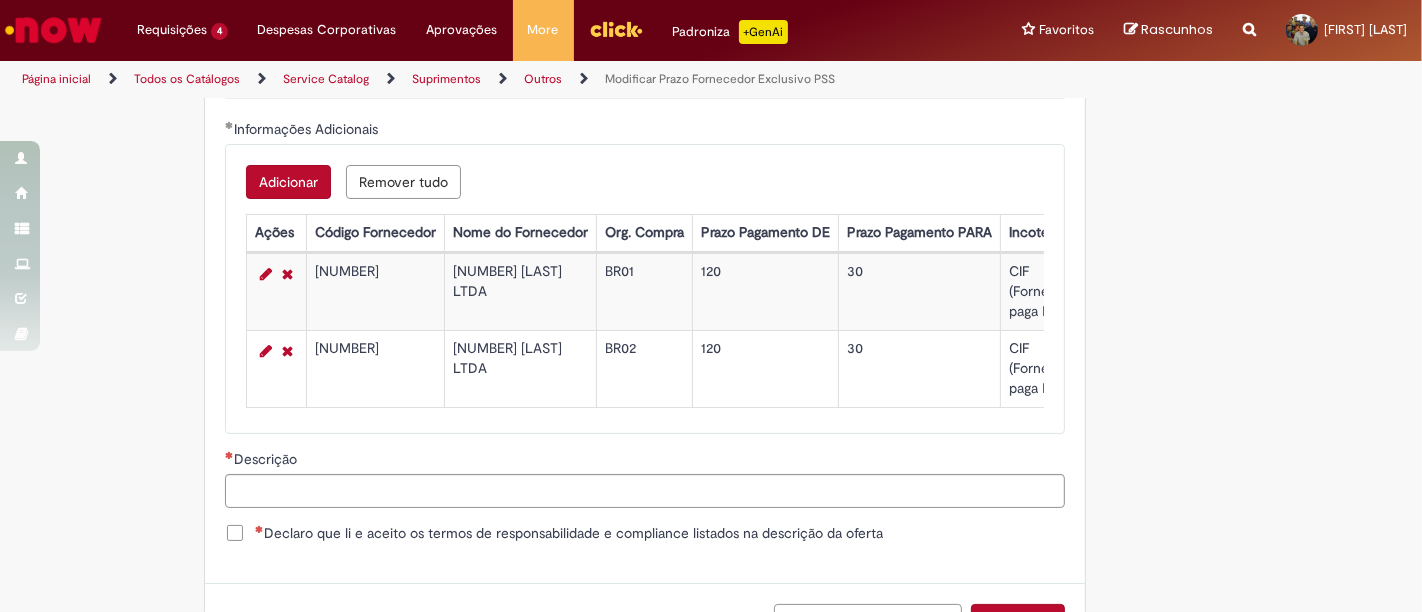 click on "Adicionar" at bounding box center [288, 182] 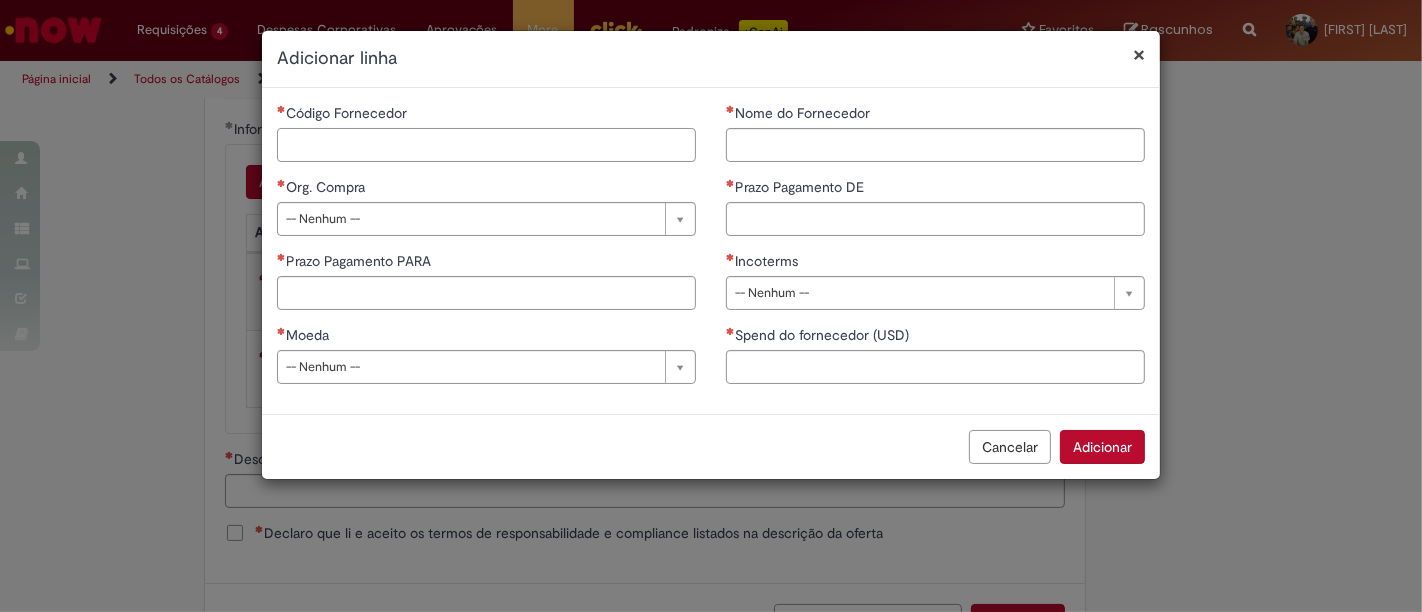 click on "Código Fornecedor" at bounding box center [486, 145] 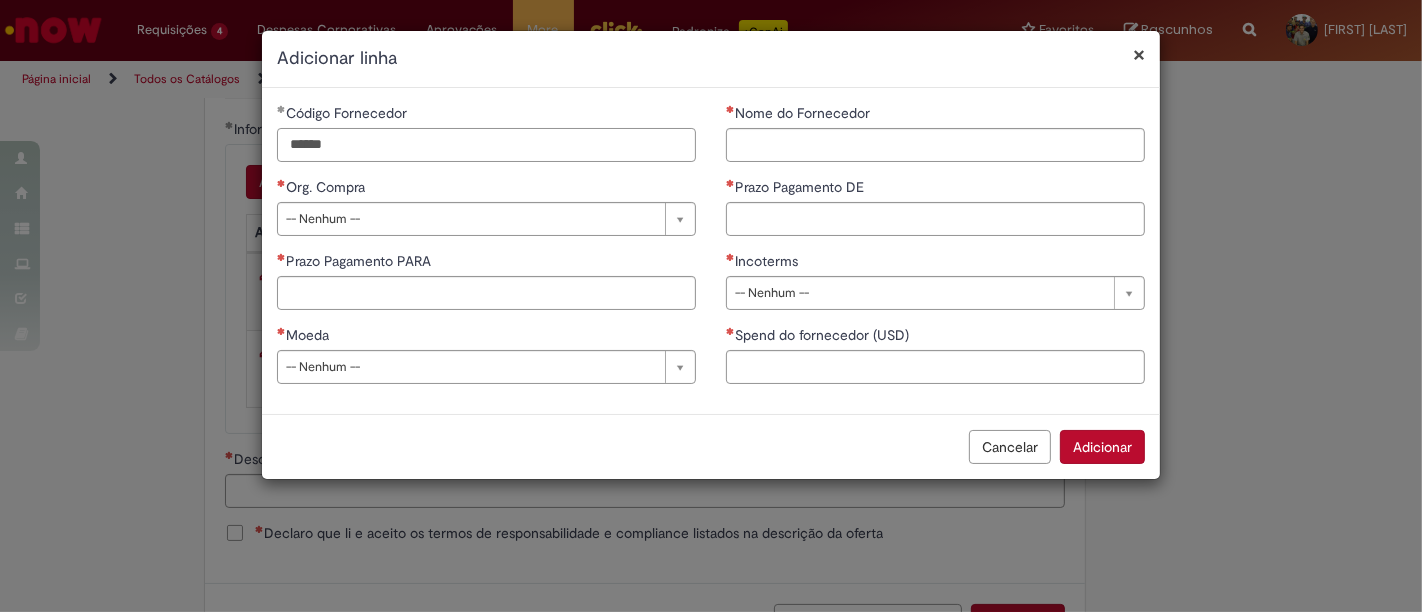 type on "******" 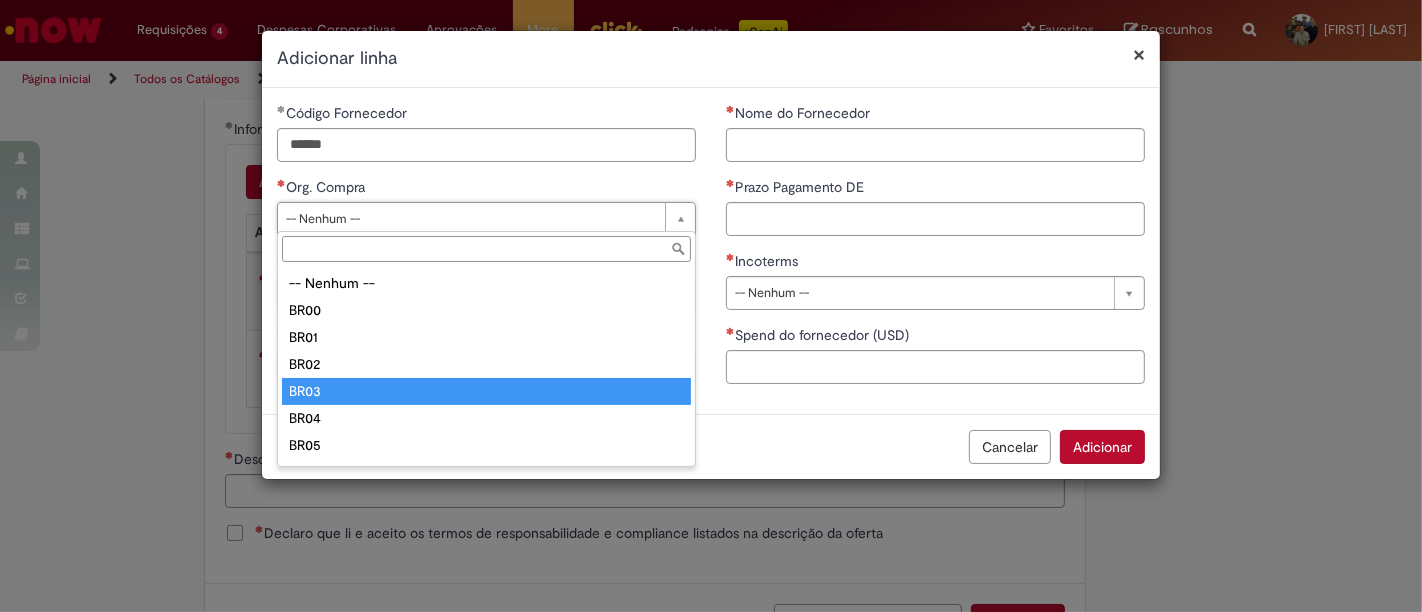 drag, startPoint x: 366, startPoint y: 390, endPoint x: 710, endPoint y: 287, distance: 359.0891 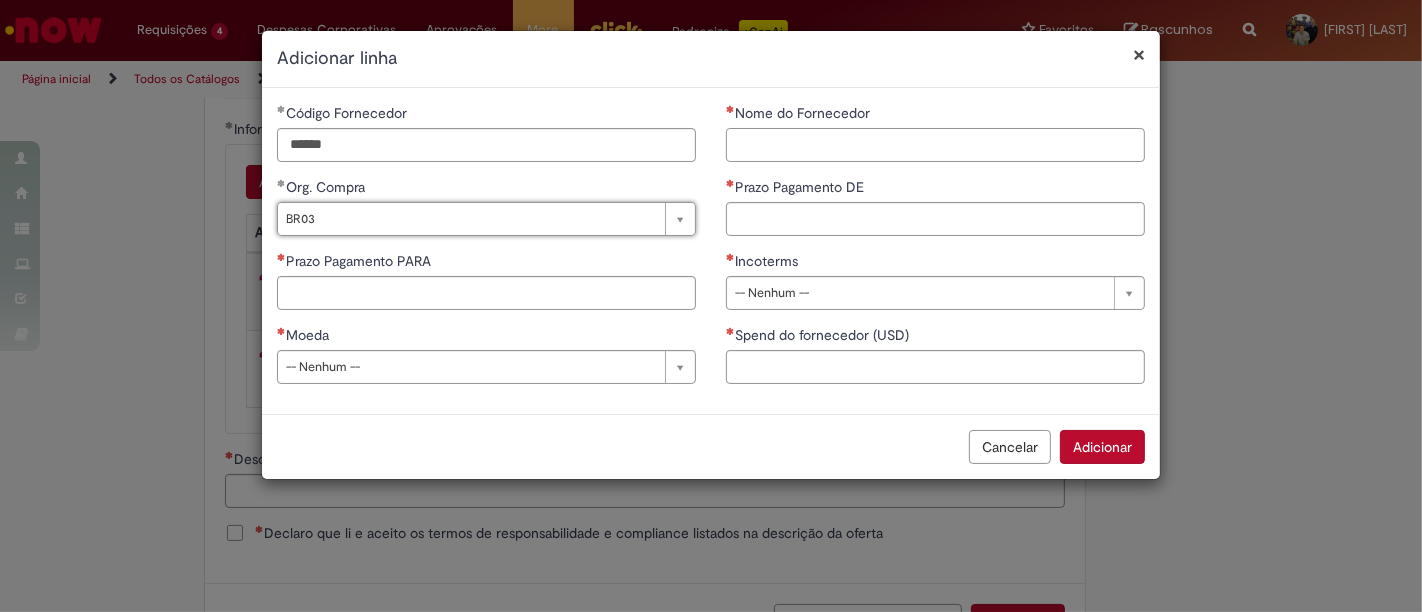 click on "Nome do Fornecedor" at bounding box center (935, 145) 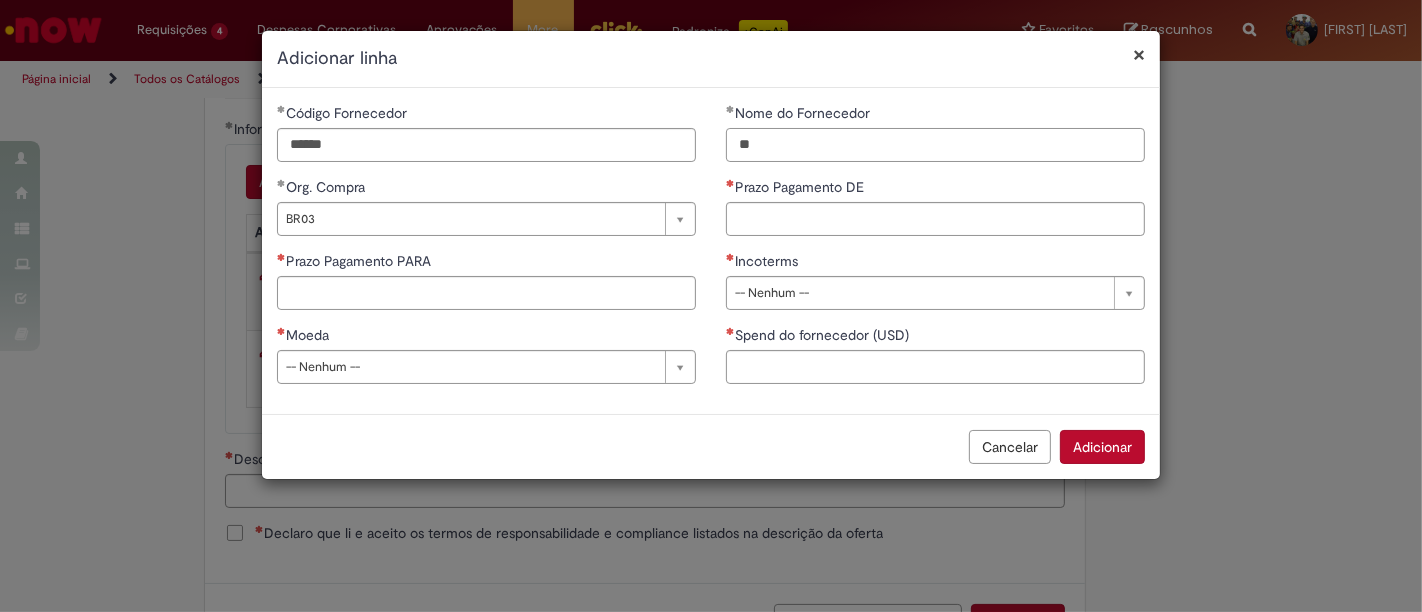 click on "**********" at bounding box center [711, 251] 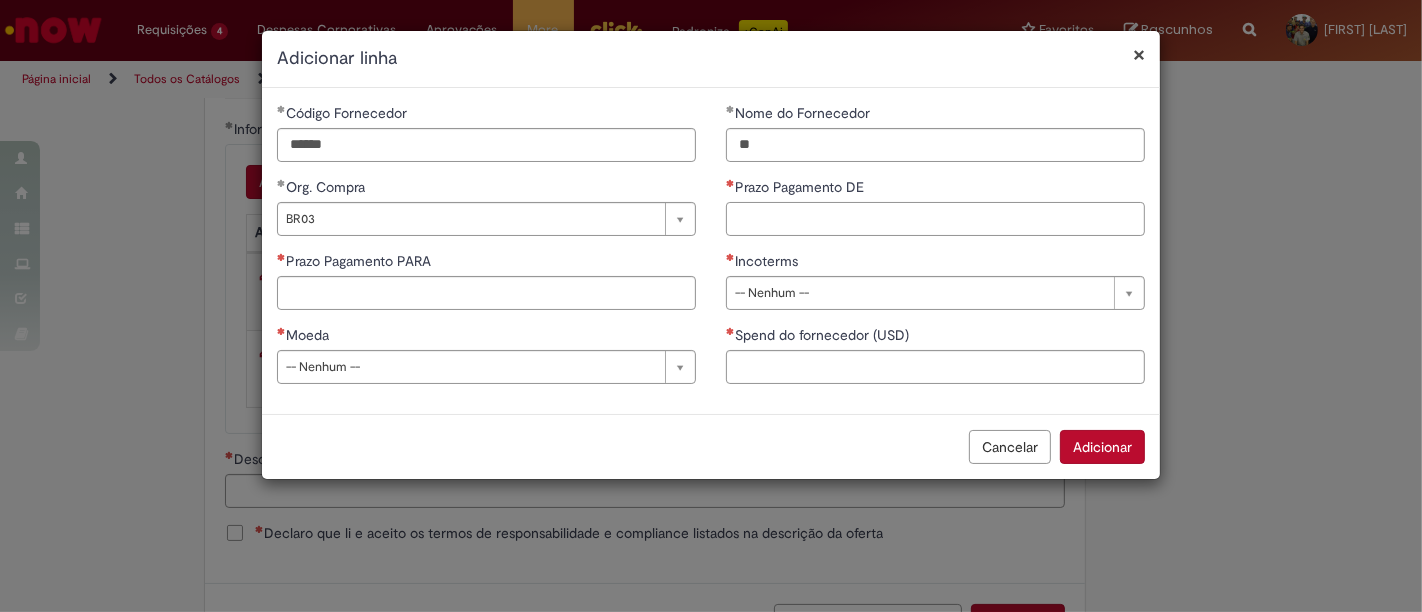 click on "Prazo Pagamento DE" at bounding box center (935, 219) 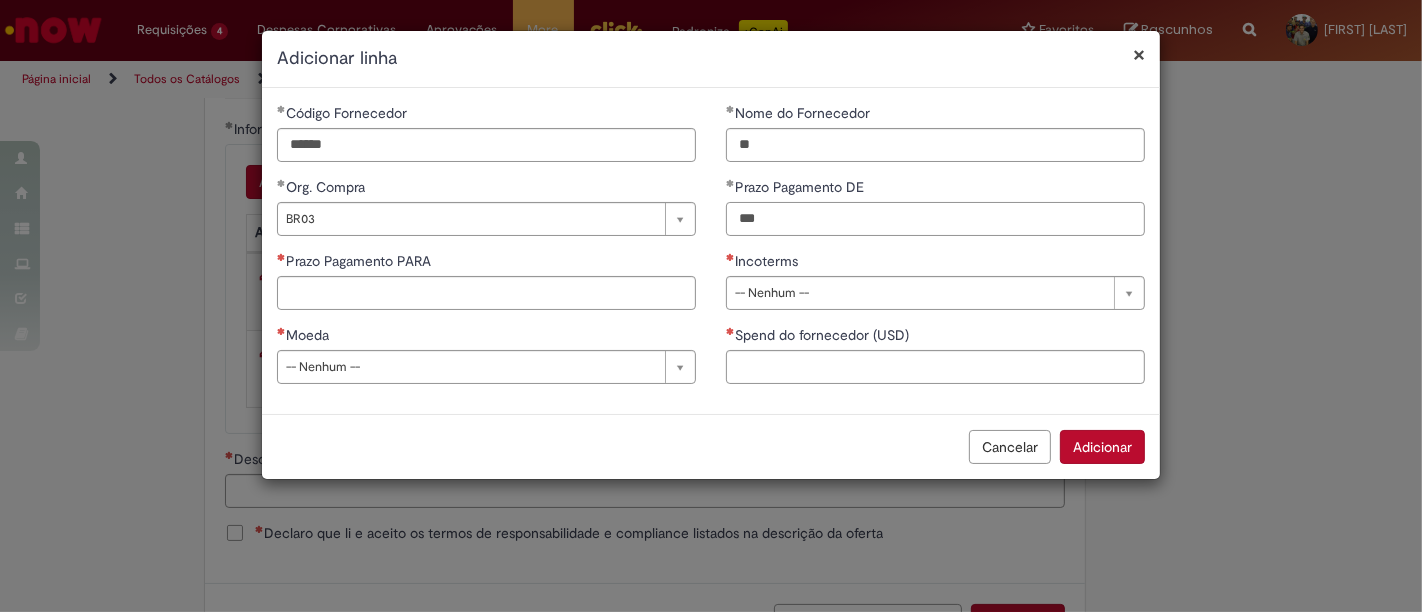 type on "***" 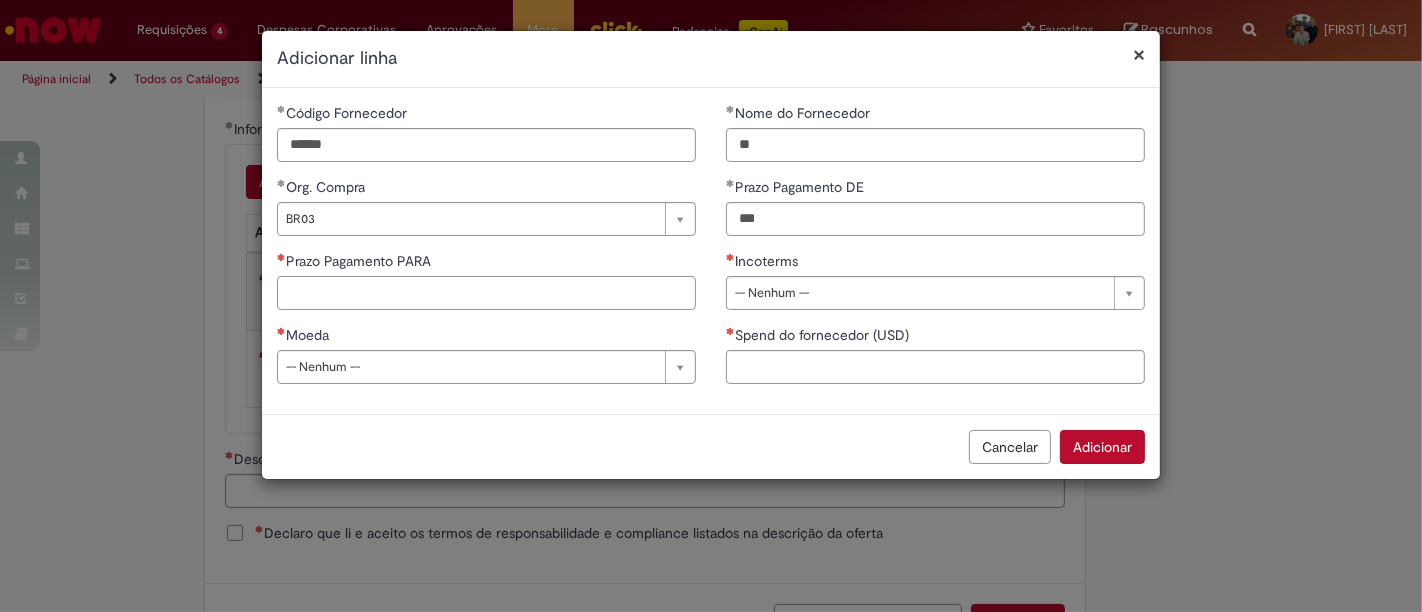 click on "Prazo Pagamento PARA" at bounding box center (486, 293) 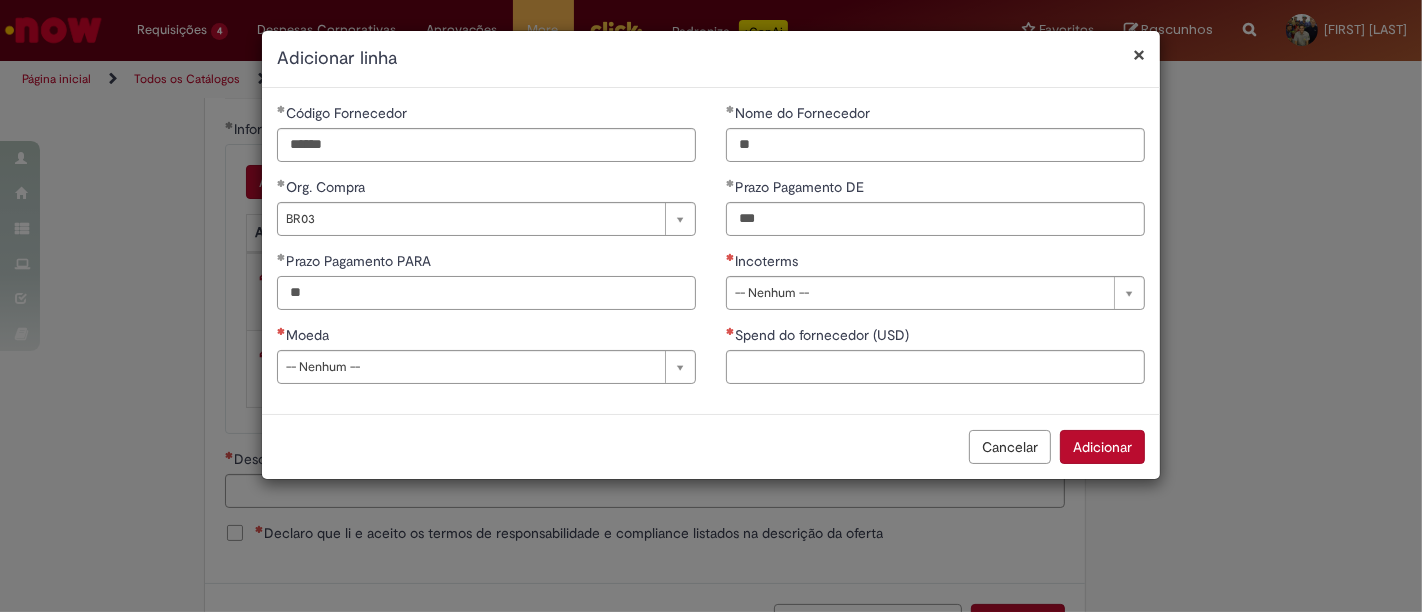 type on "**" 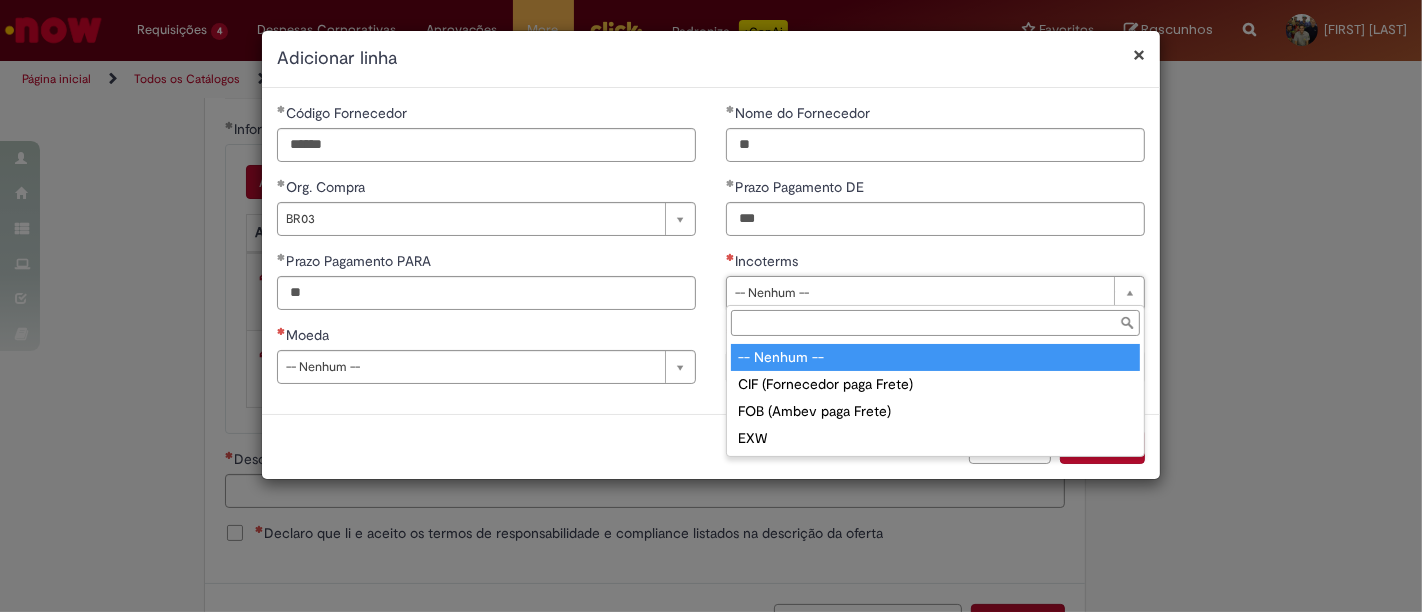 type on "**********" 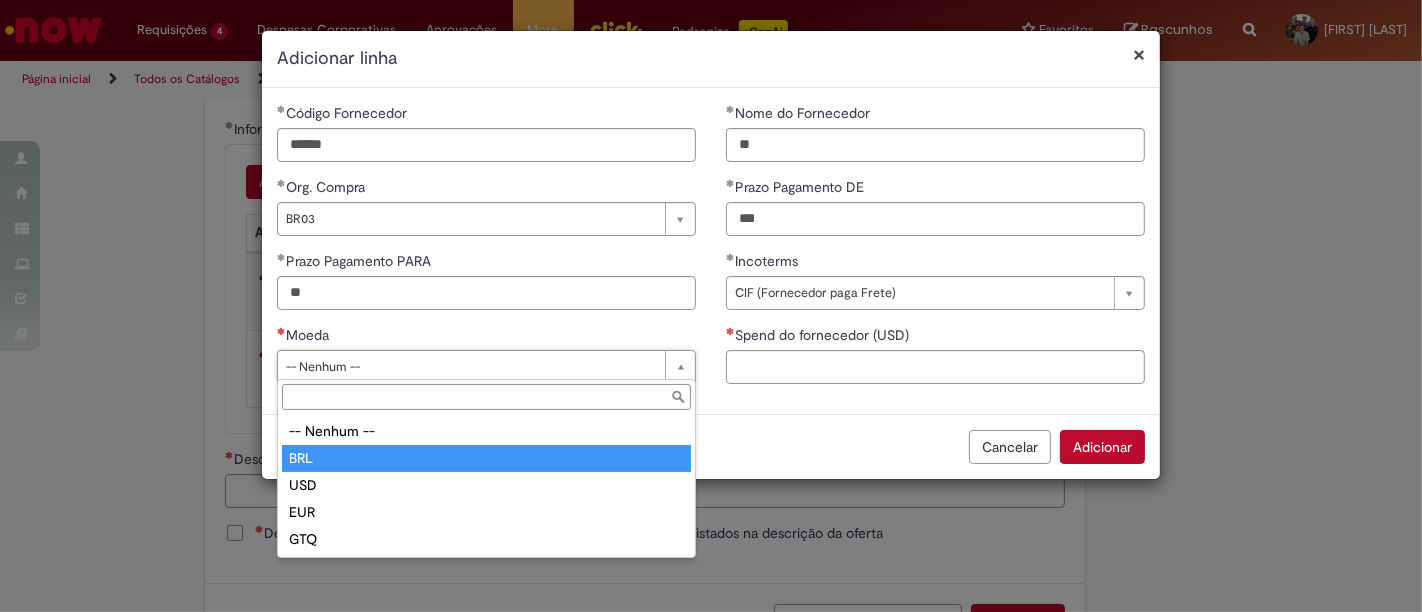type on "***" 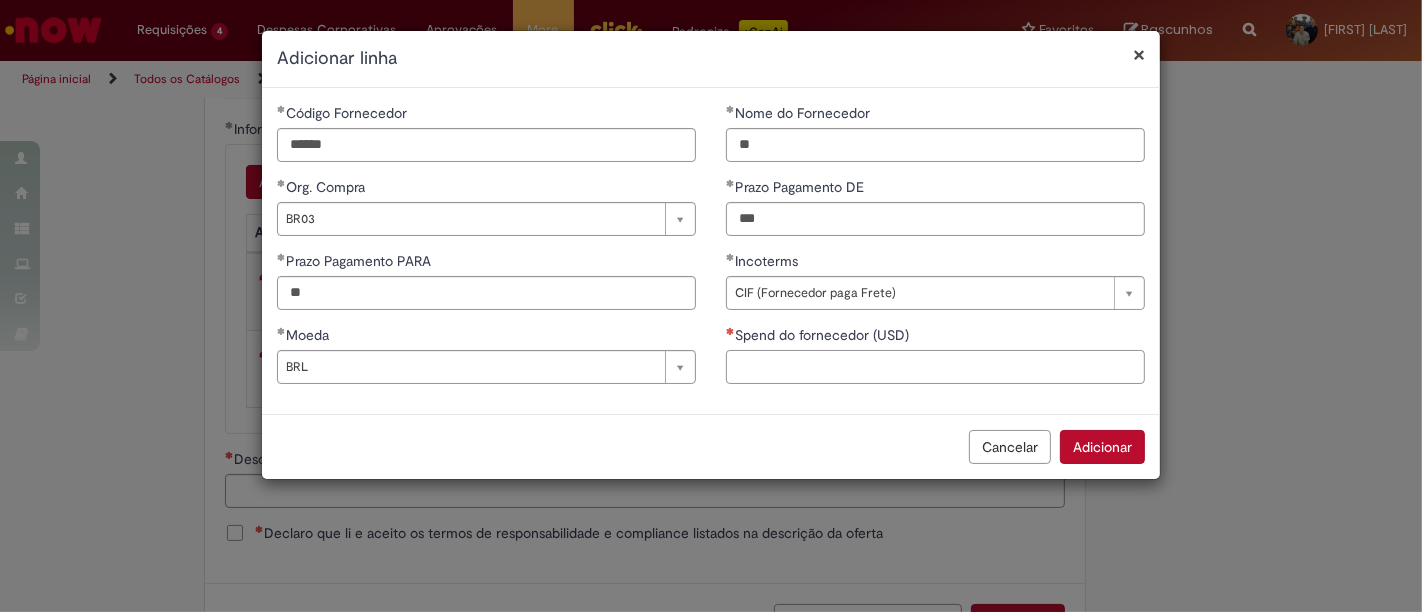 drag, startPoint x: 751, startPoint y: 350, endPoint x: 799, endPoint y: 353, distance: 48.09366 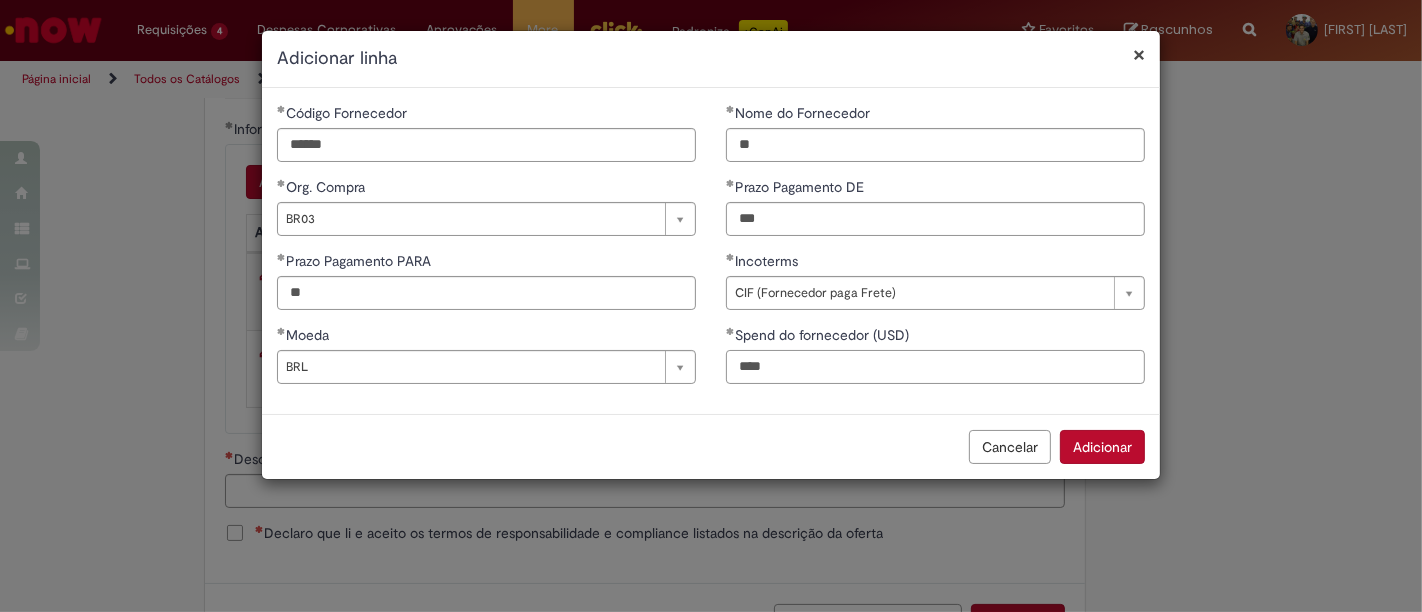 type on "****" 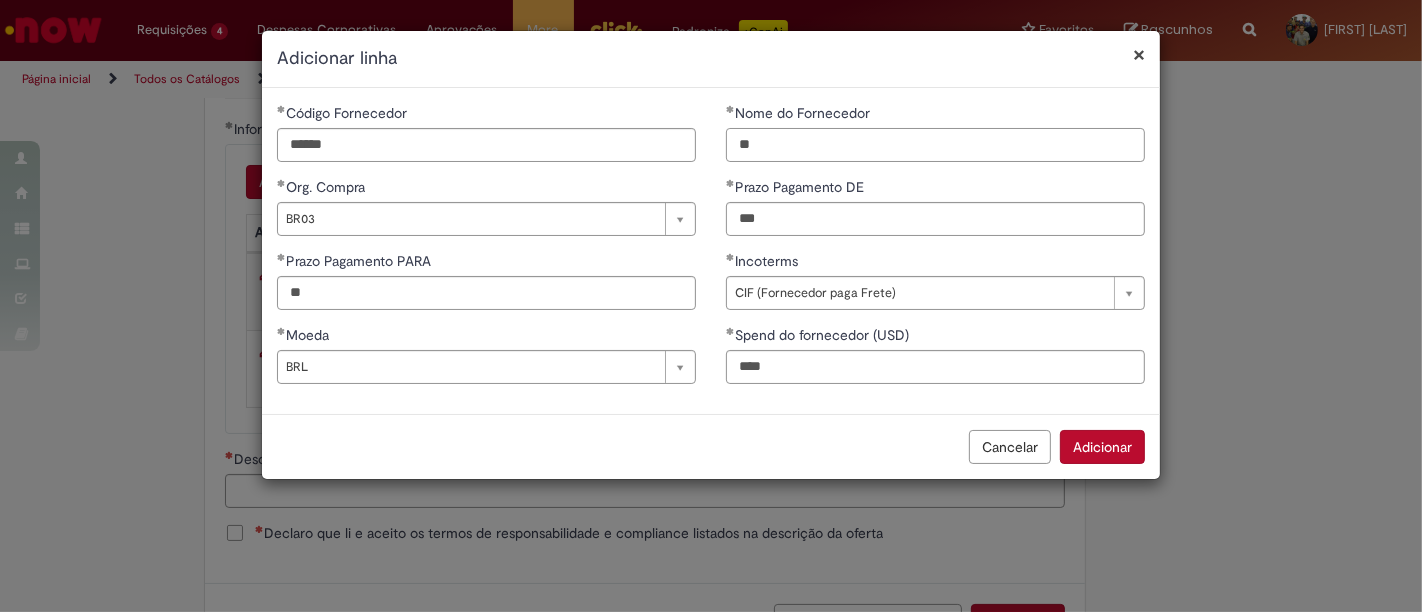 click on "**" at bounding box center (935, 145) 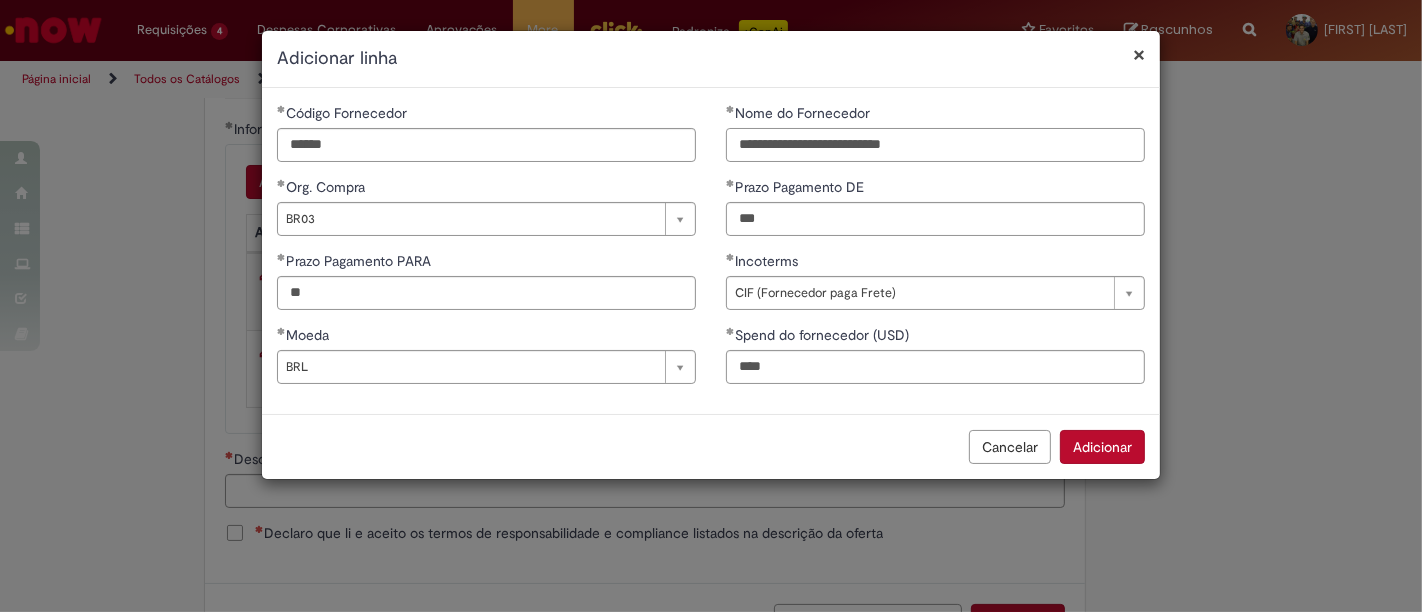 drag, startPoint x: 743, startPoint y: 141, endPoint x: 604, endPoint y: 126, distance: 139.807 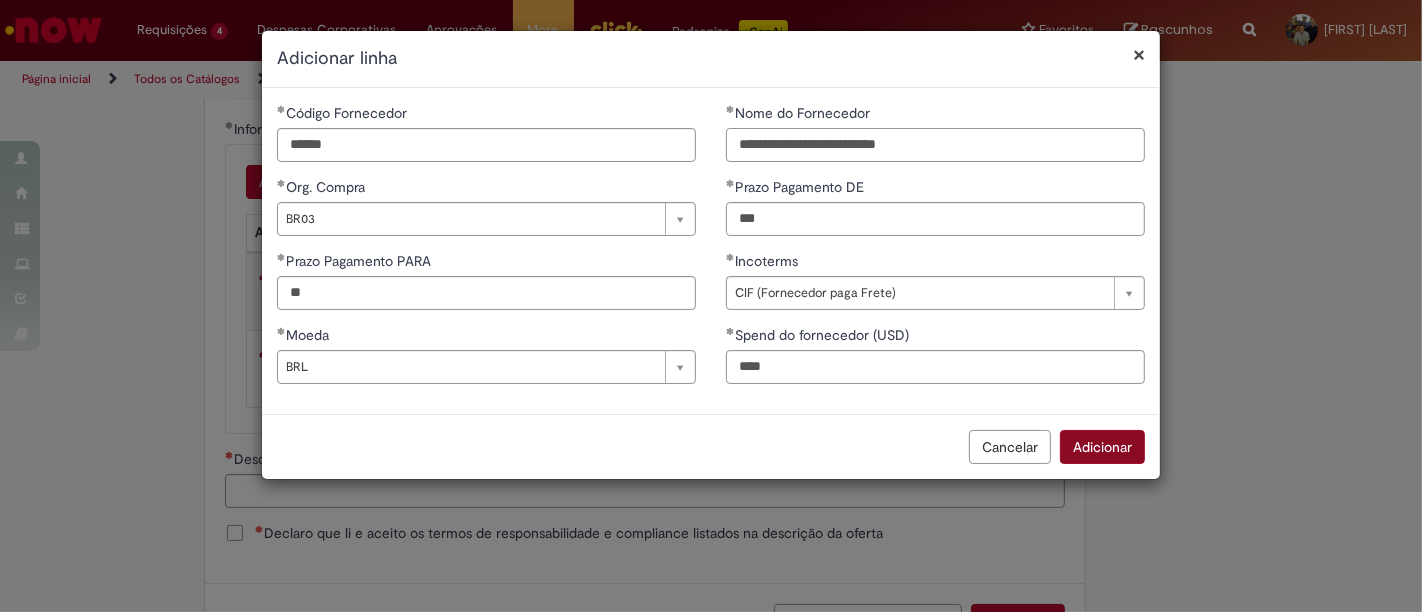 type on "**********" 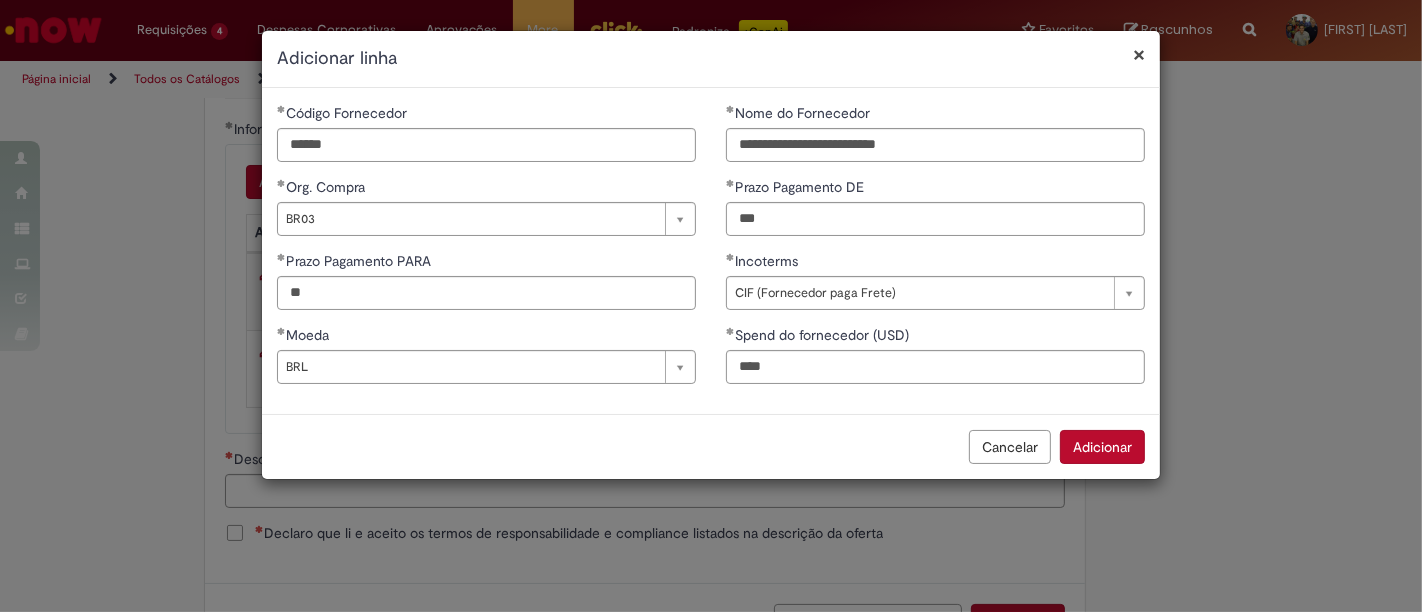 drag, startPoint x: 1094, startPoint y: 440, endPoint x: 658, endPoint y: 424, distance: 436.2935 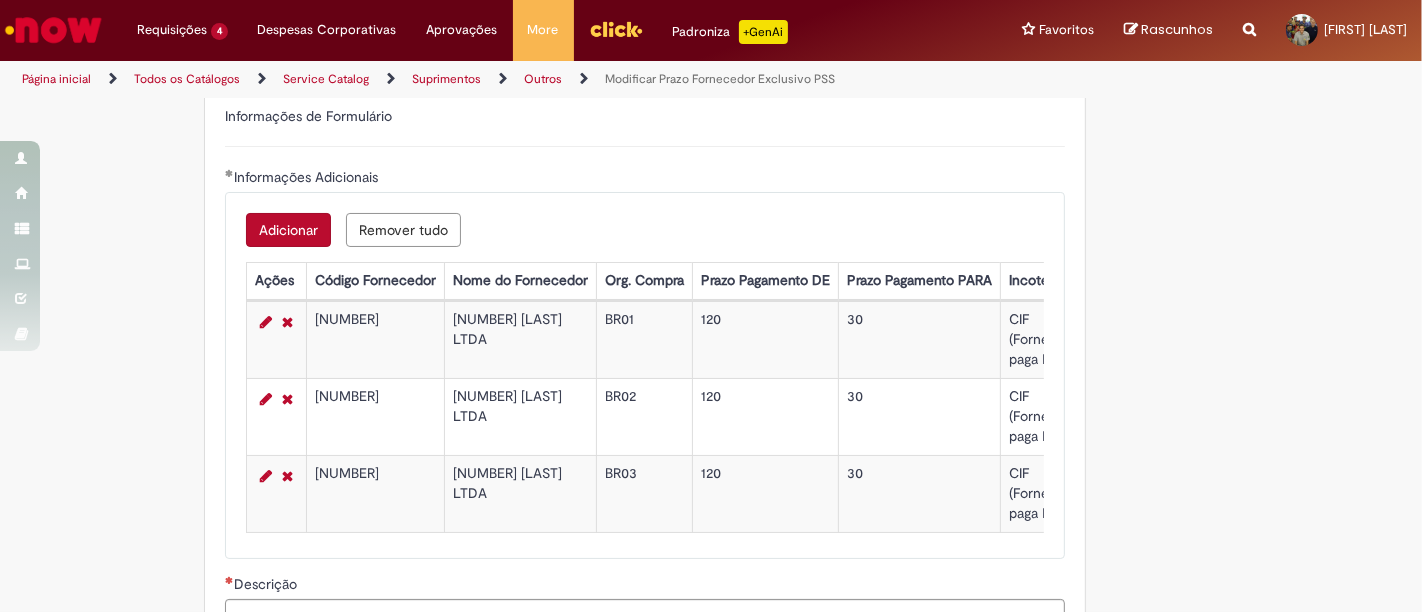 scroll, scrollTop: 1576, scrollLeft: 0, axis: vertical 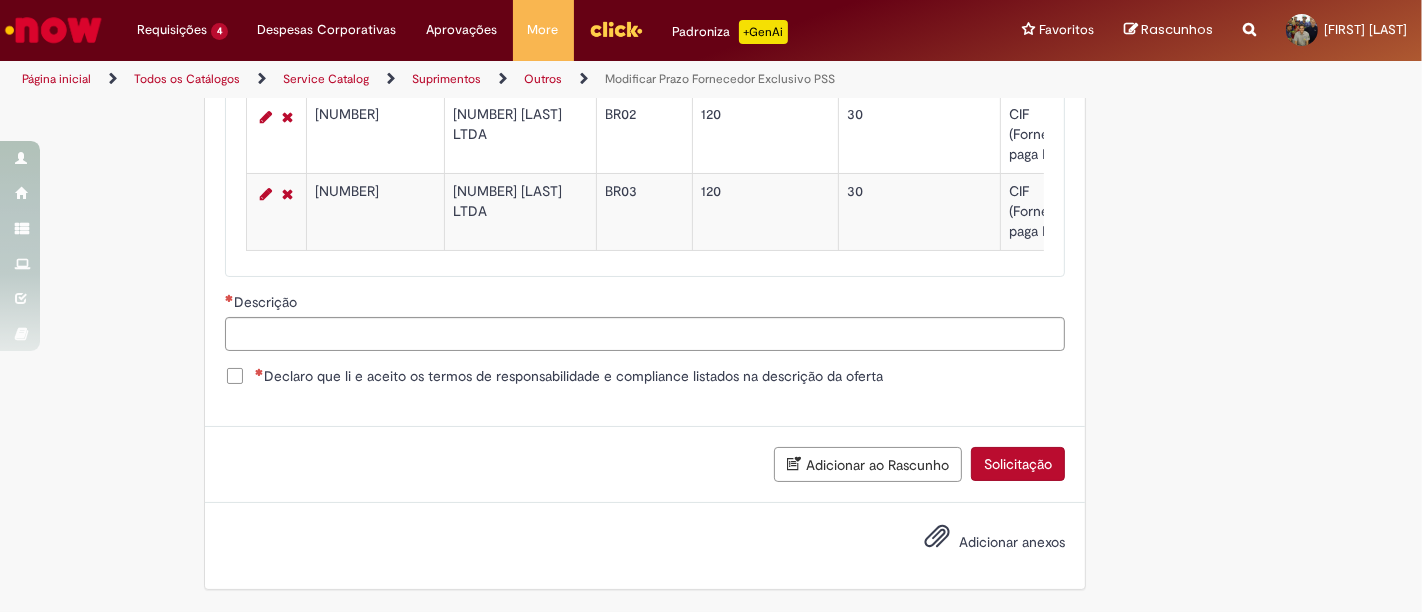 click on "Declaro que li e aceito os termos de responsabilidade e compliance listados na descrição da oferta" at bounding box center [569, 376] 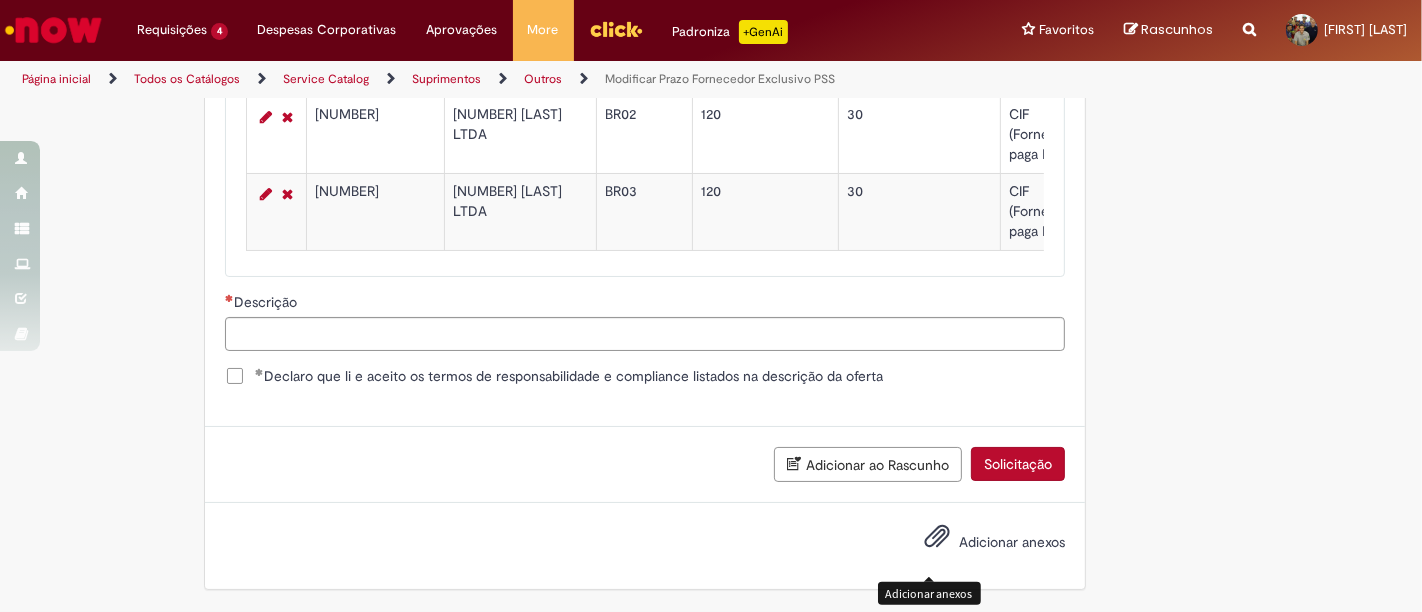 click at bounding box center (937, 537) 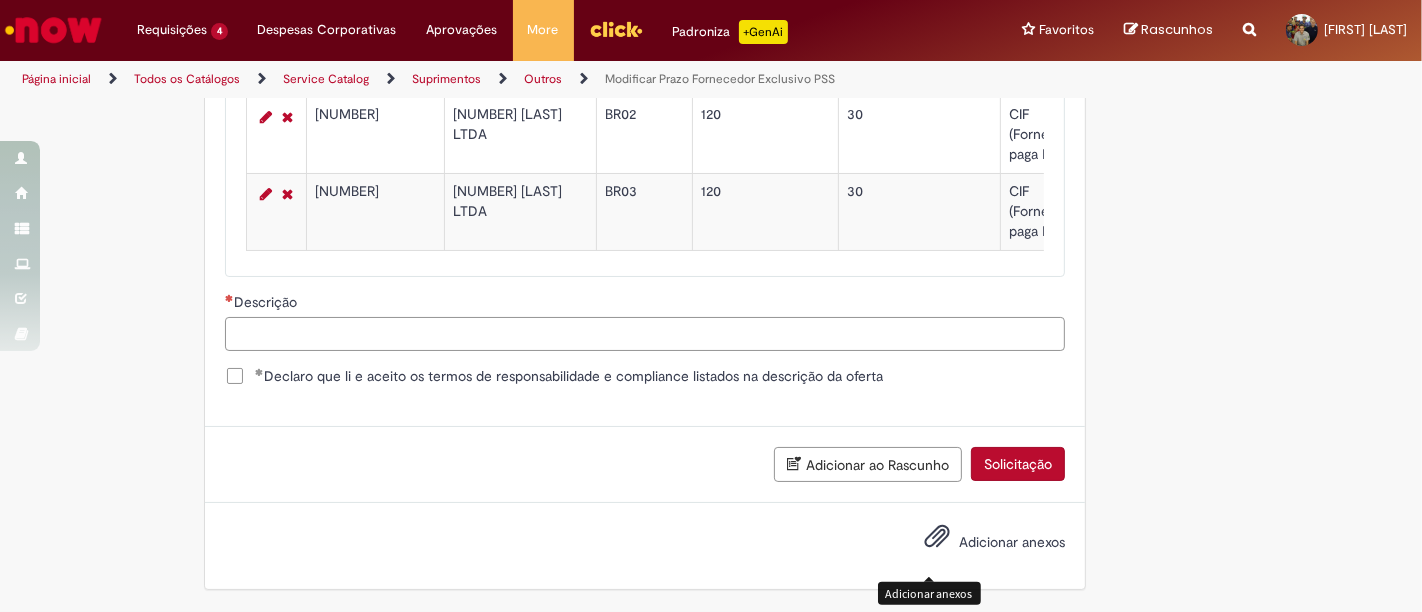 click on "Descrição" at bounding box center (645, 334) 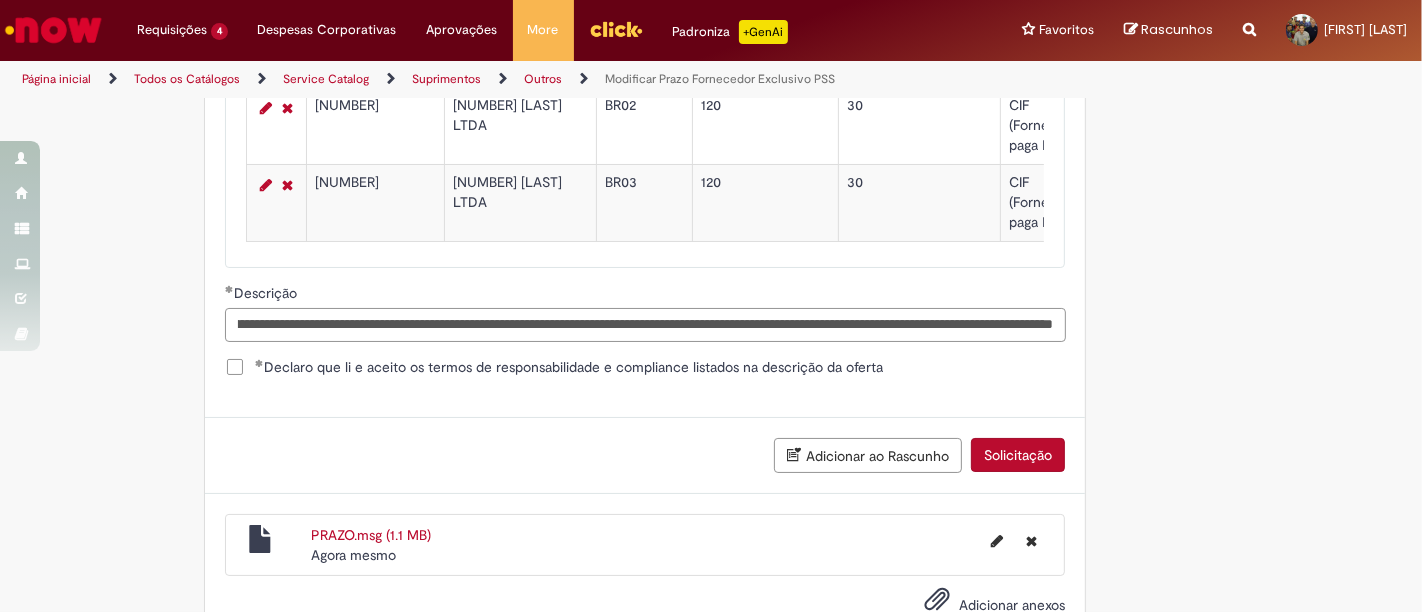 scroll, scrollTop: 0, scrollLeft: 409, axis: horizontal 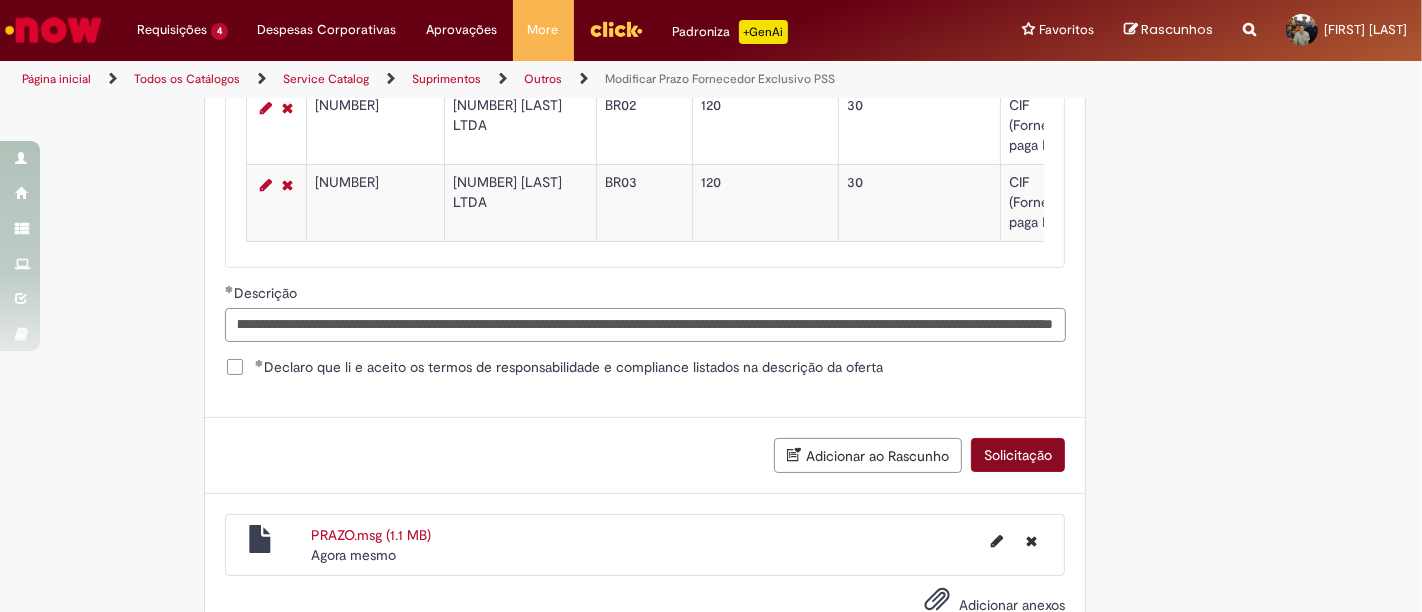 type on "**********" 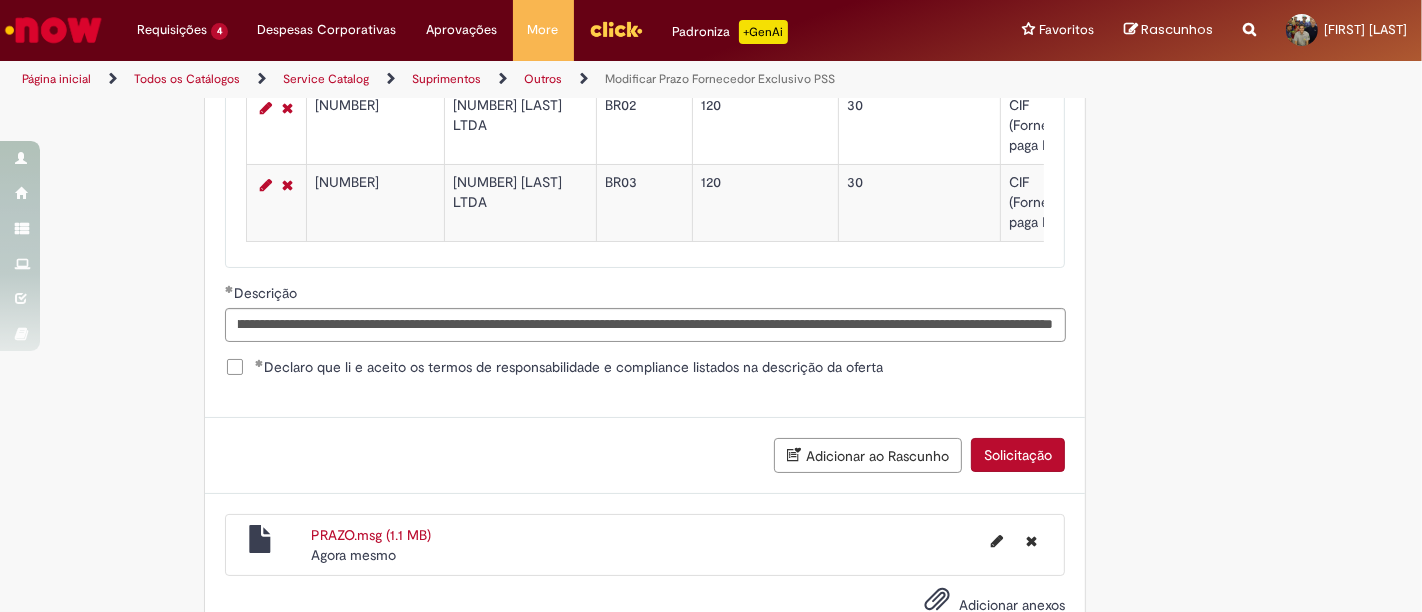 click on "Solicitação" at bounding box center (1018, 455) 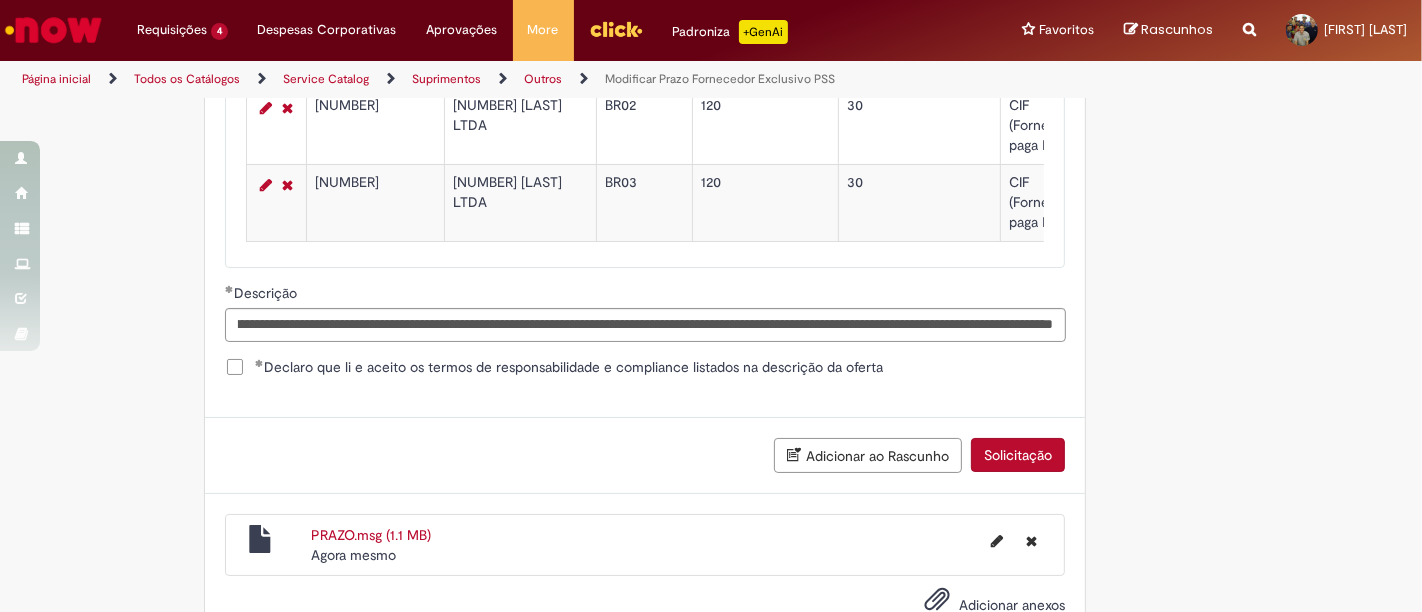 scroll, scrollTop: 0, scrollLeft: 0, axis: both 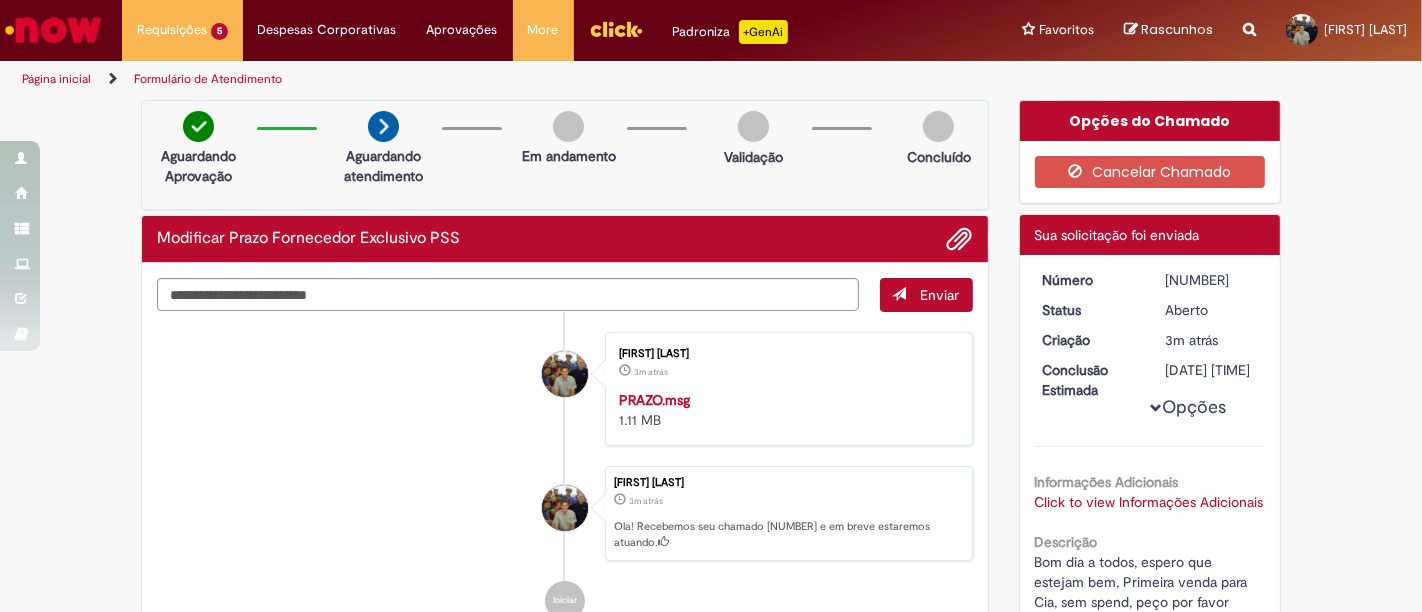 click on "[NUMBER]" at bounding box center [1211, 280] 